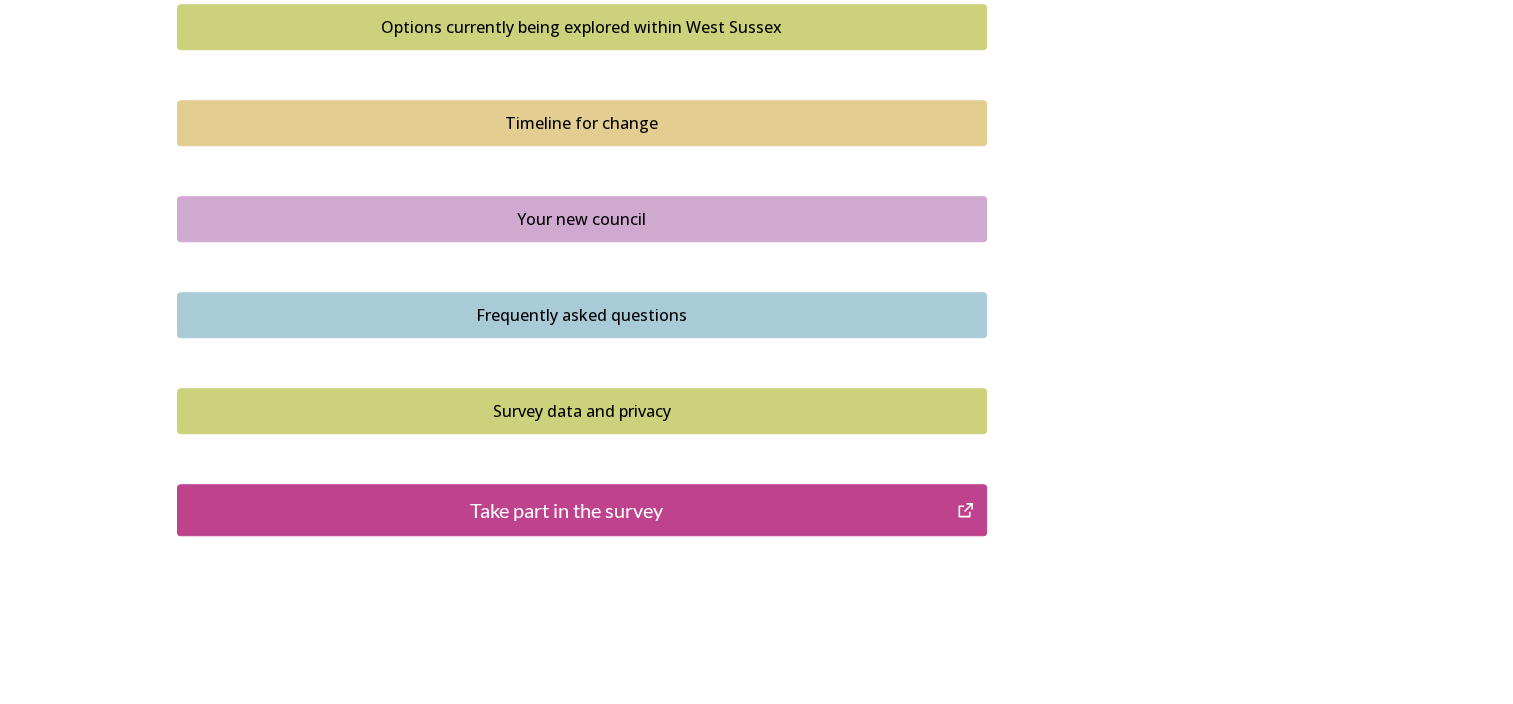 scroll, scrollTop: 1400, scrollLeft: 0, axis: vertical 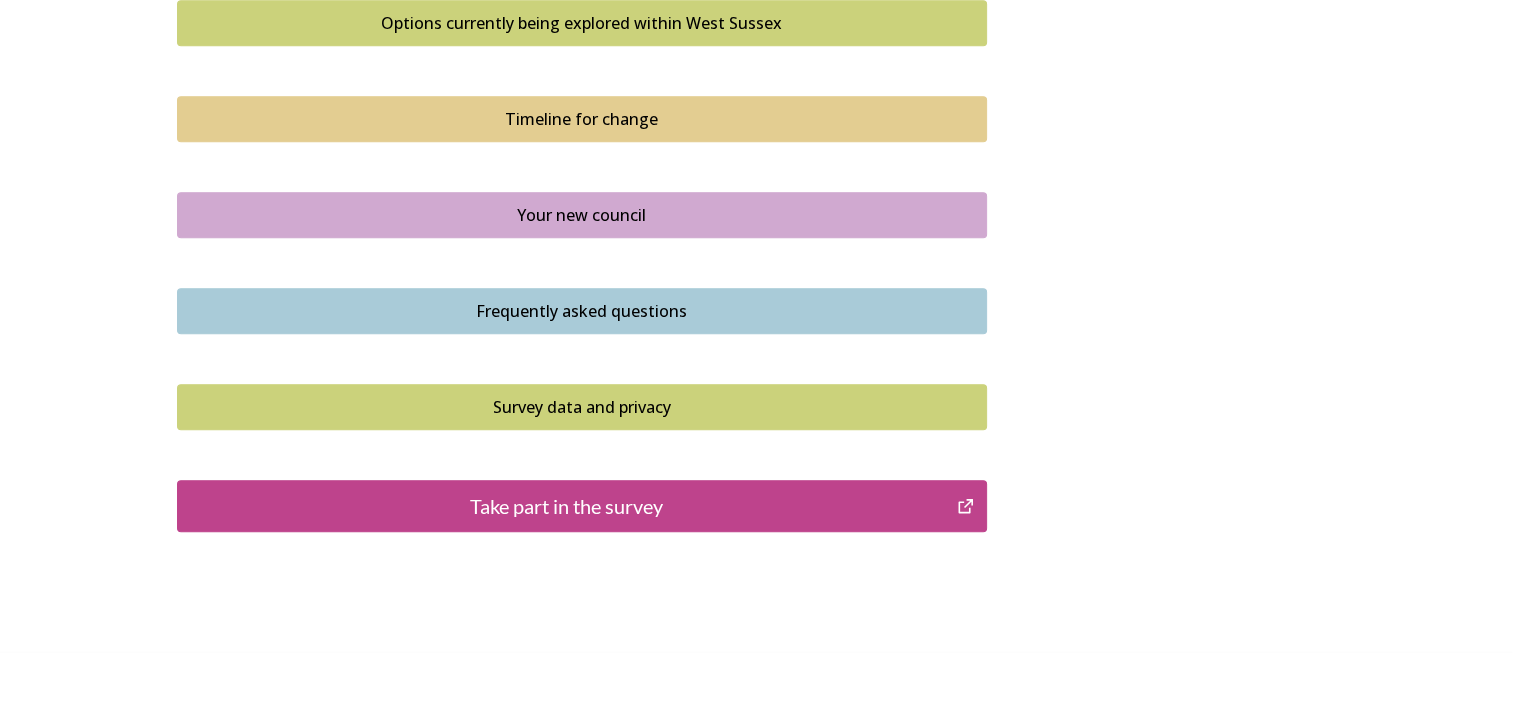click on "Take part in the survey" at bounding box center (567, 506) 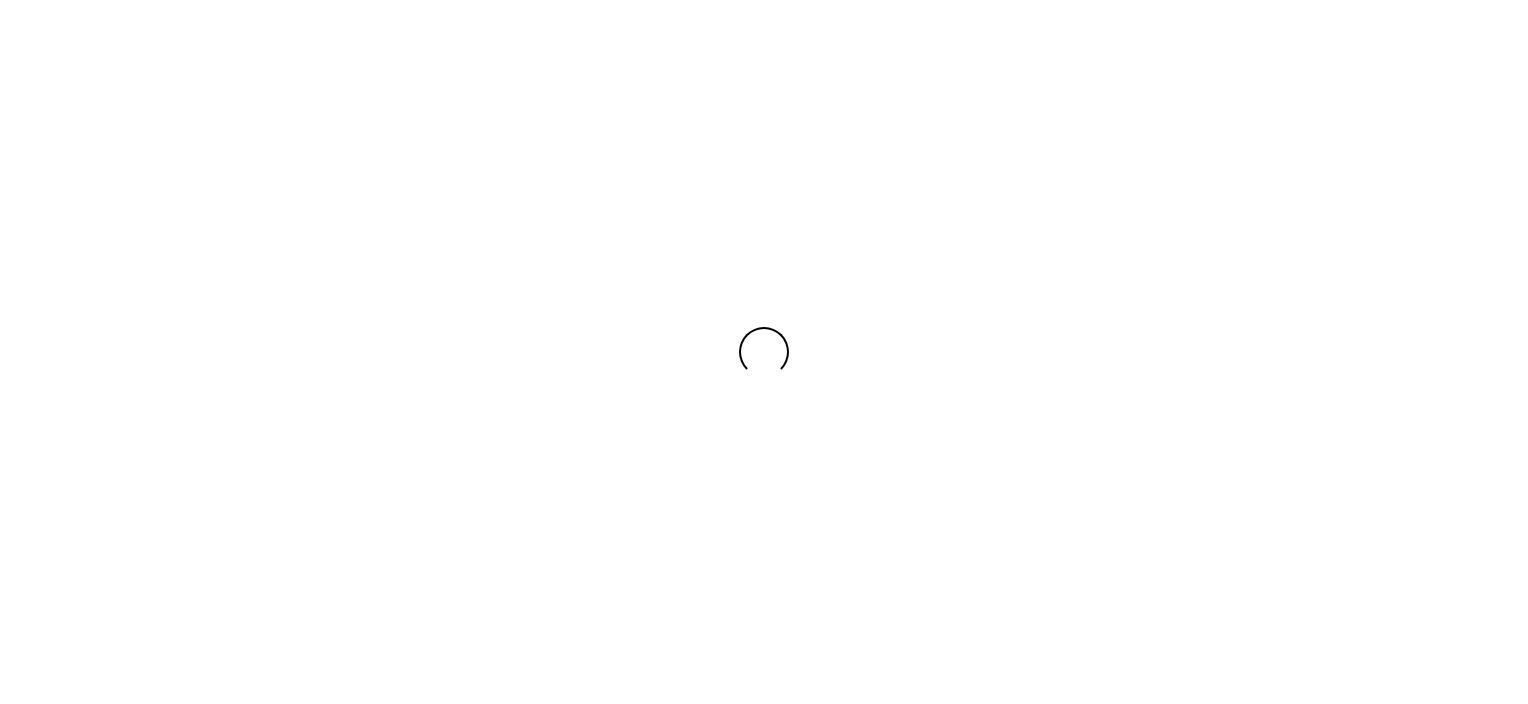 scroll, scrollTop: 0, scrollLeft: 0, axis: both 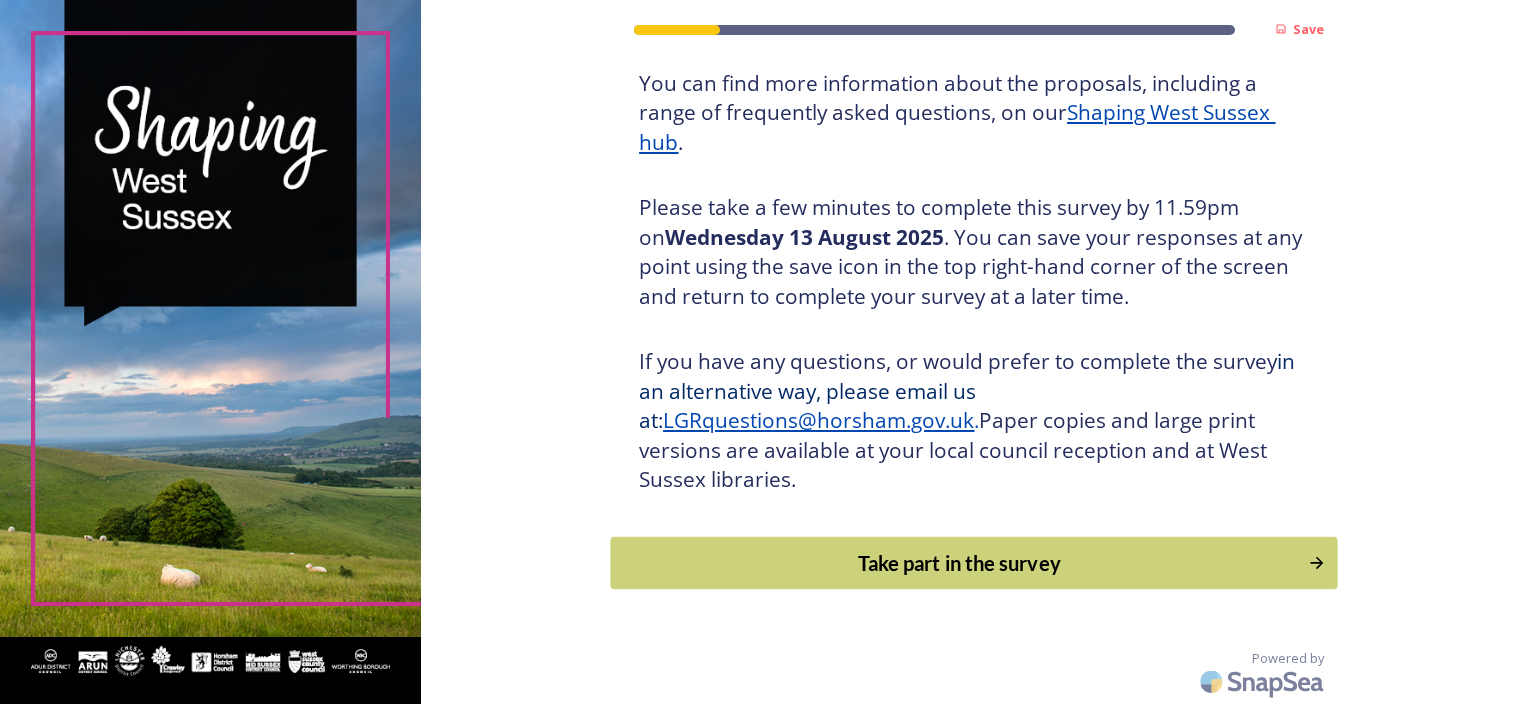 click on "Take part in the survey" at bounding box center [960, 563] 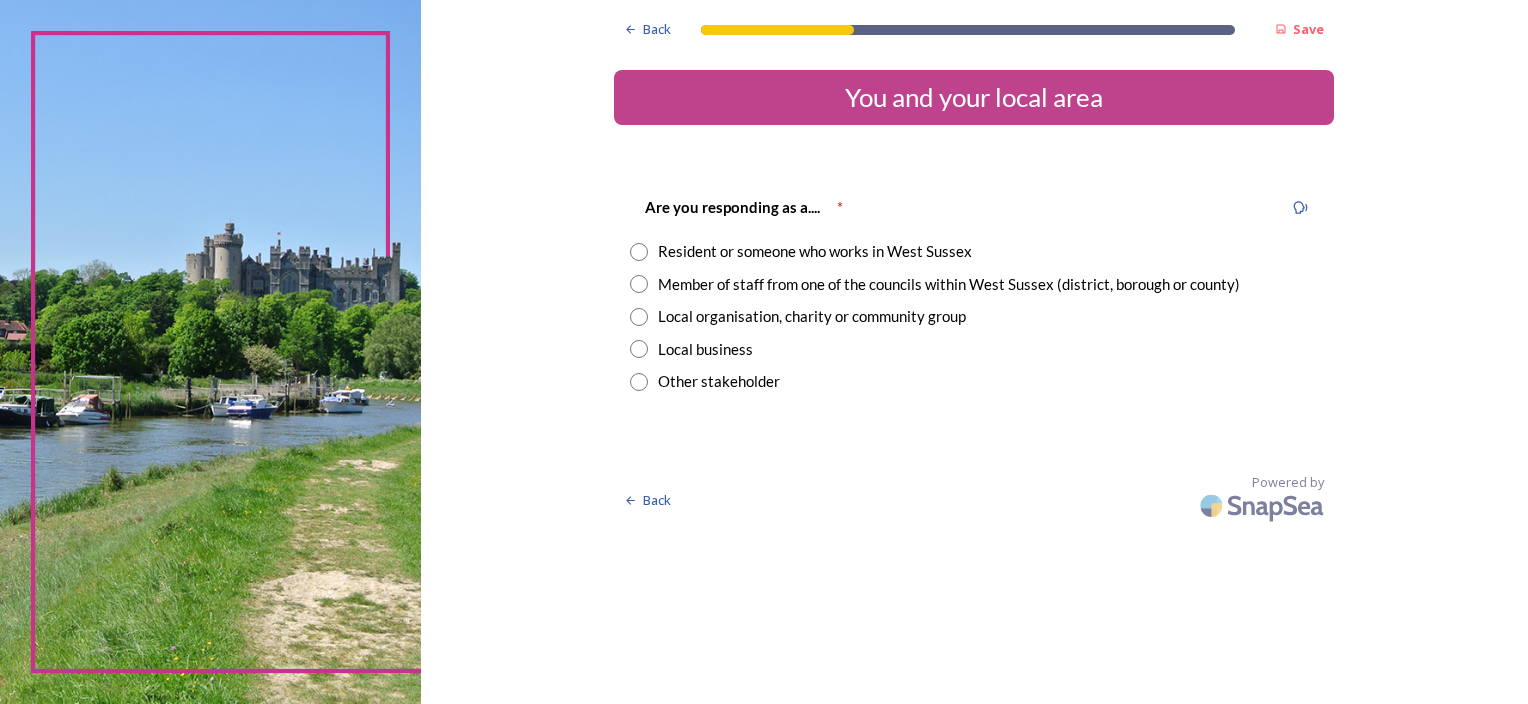 click at bounding box center (639, 252) 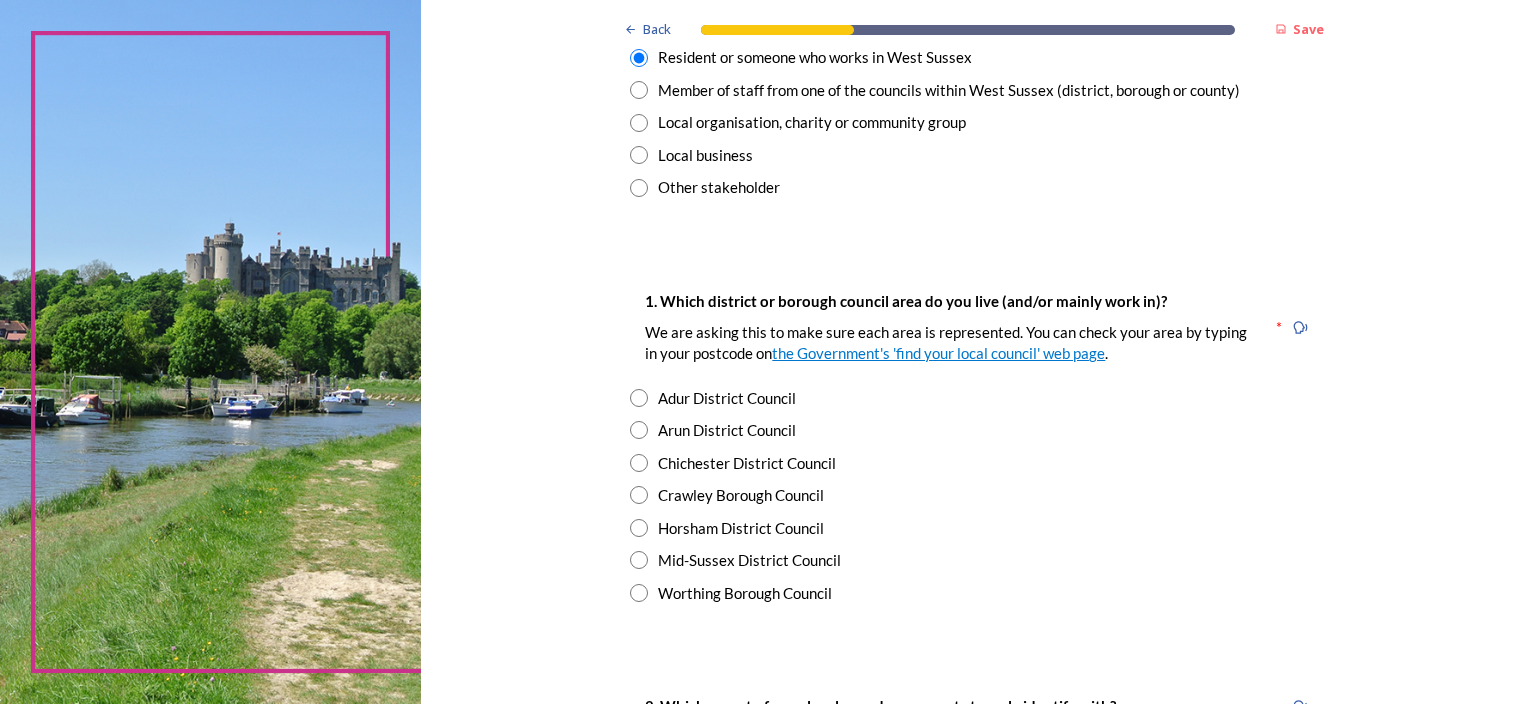 scroll, scrollTop: 200, scrollLeft: 0, axis: vertical 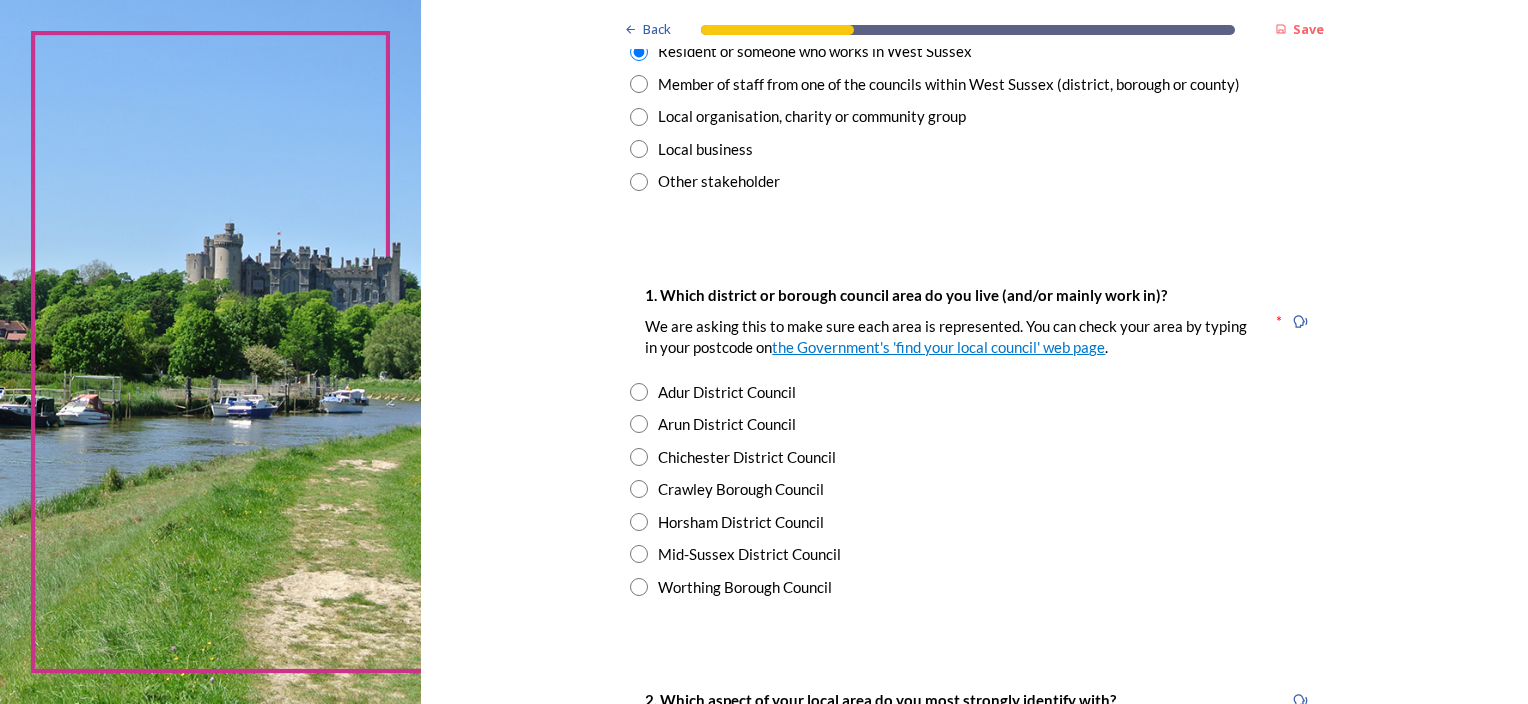 click at bounding box center [639, 457] 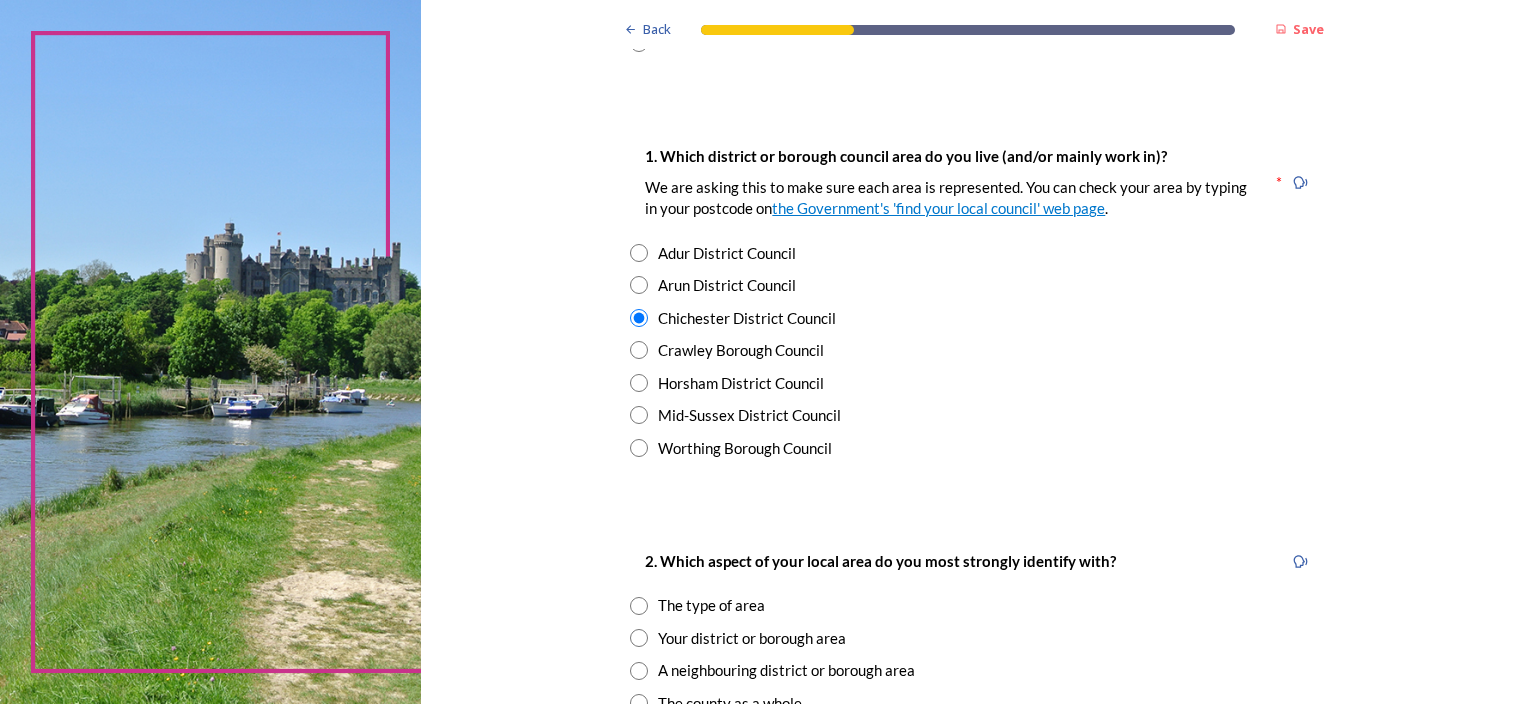 scroll, scrollTop: 600, scrollLeft: 0, axis: vertical 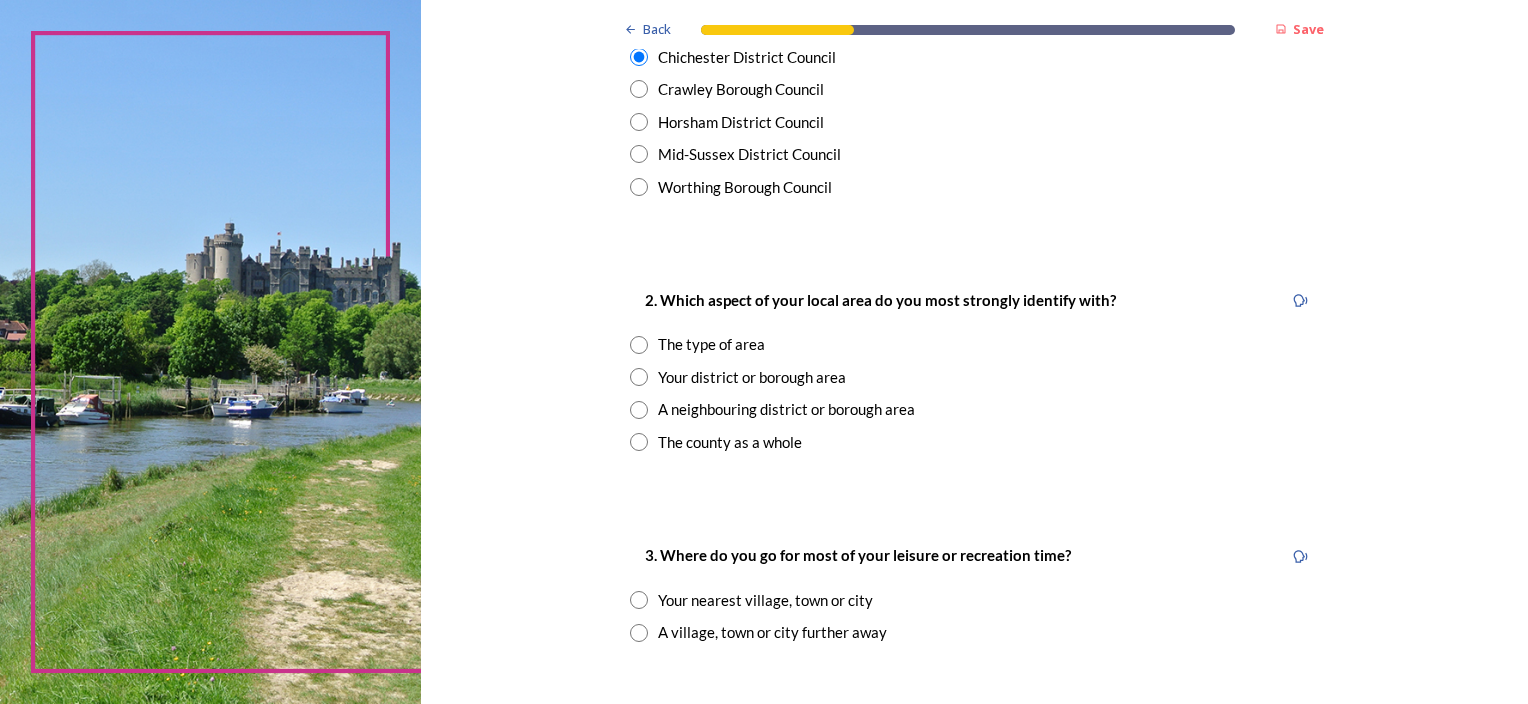 click at bounding box center (639, 377) 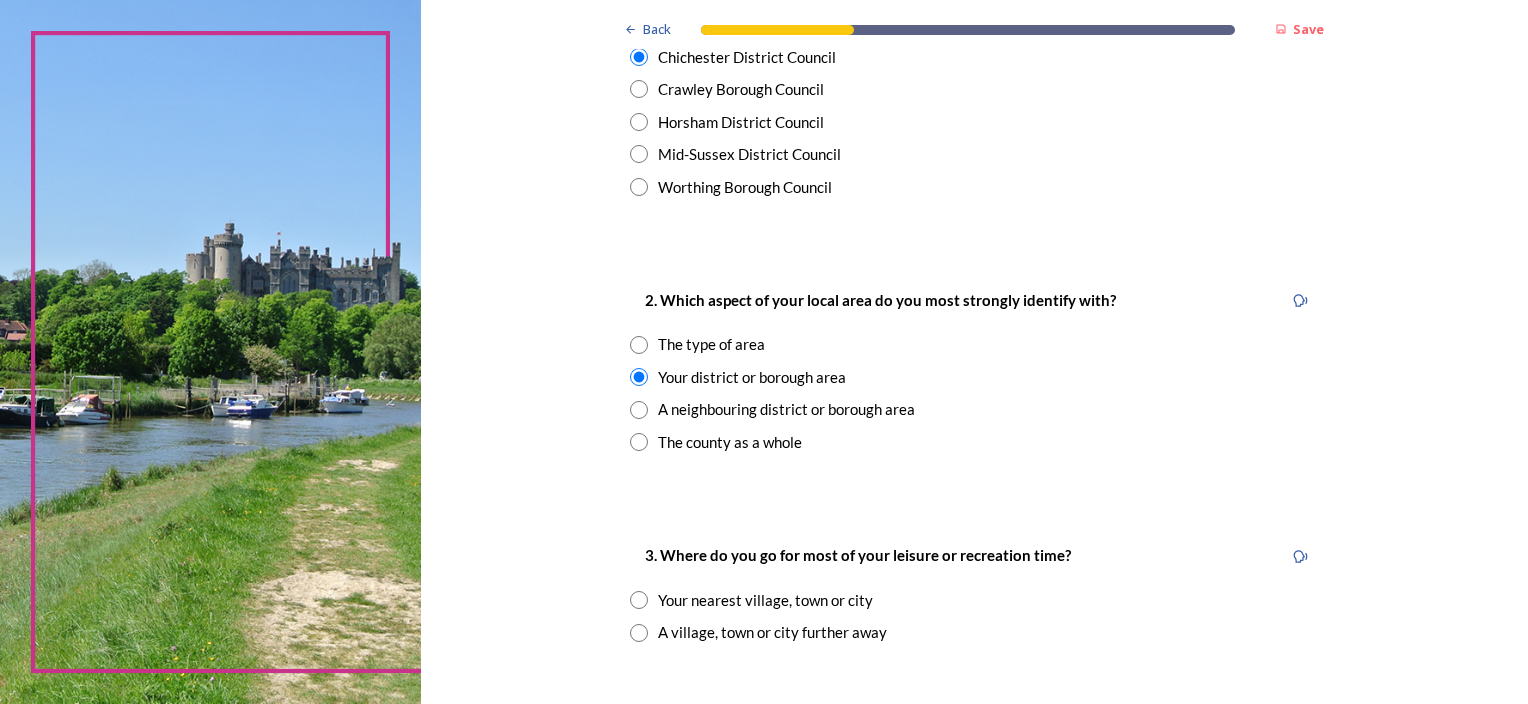 scroll, scrollTop: 900, scrollLeft: 0, axis: vertical 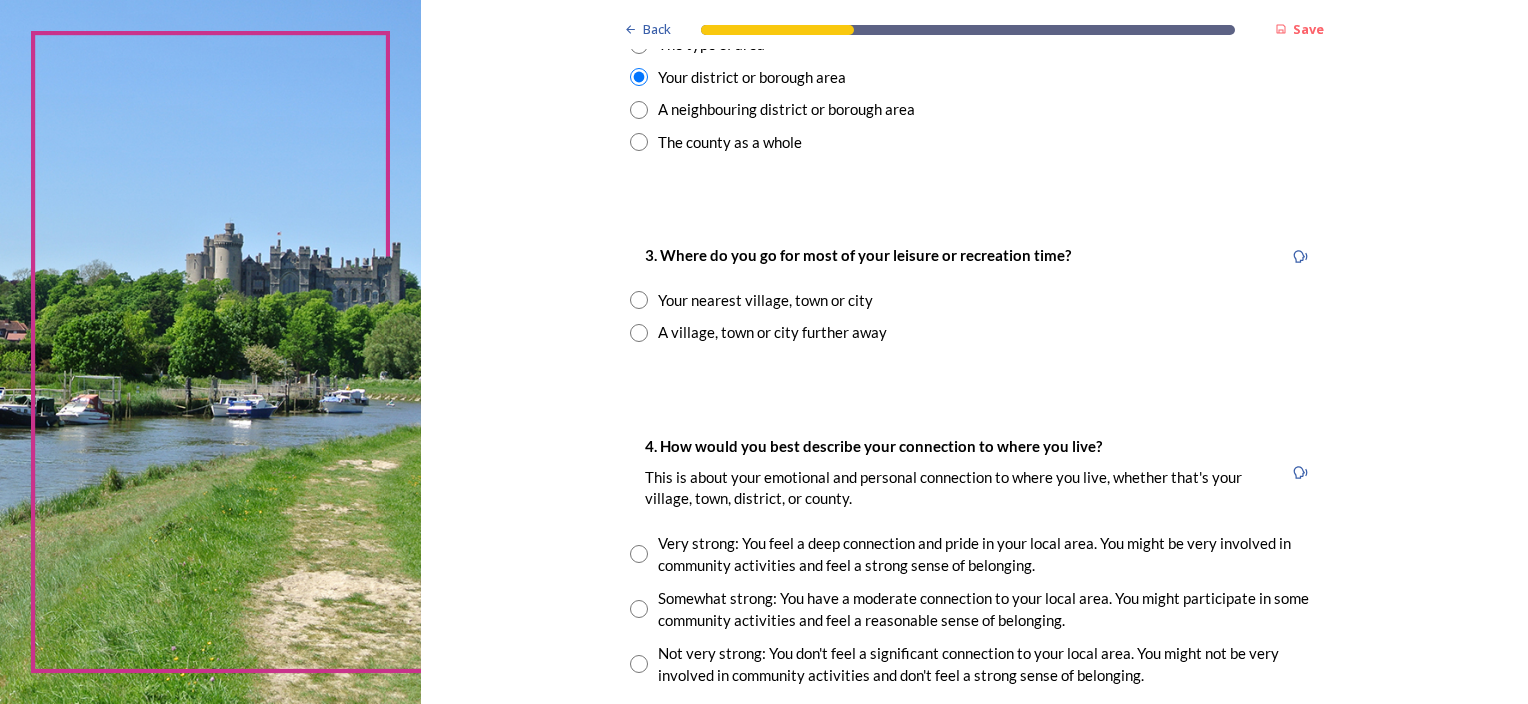 click at bounding box center [639, 300] 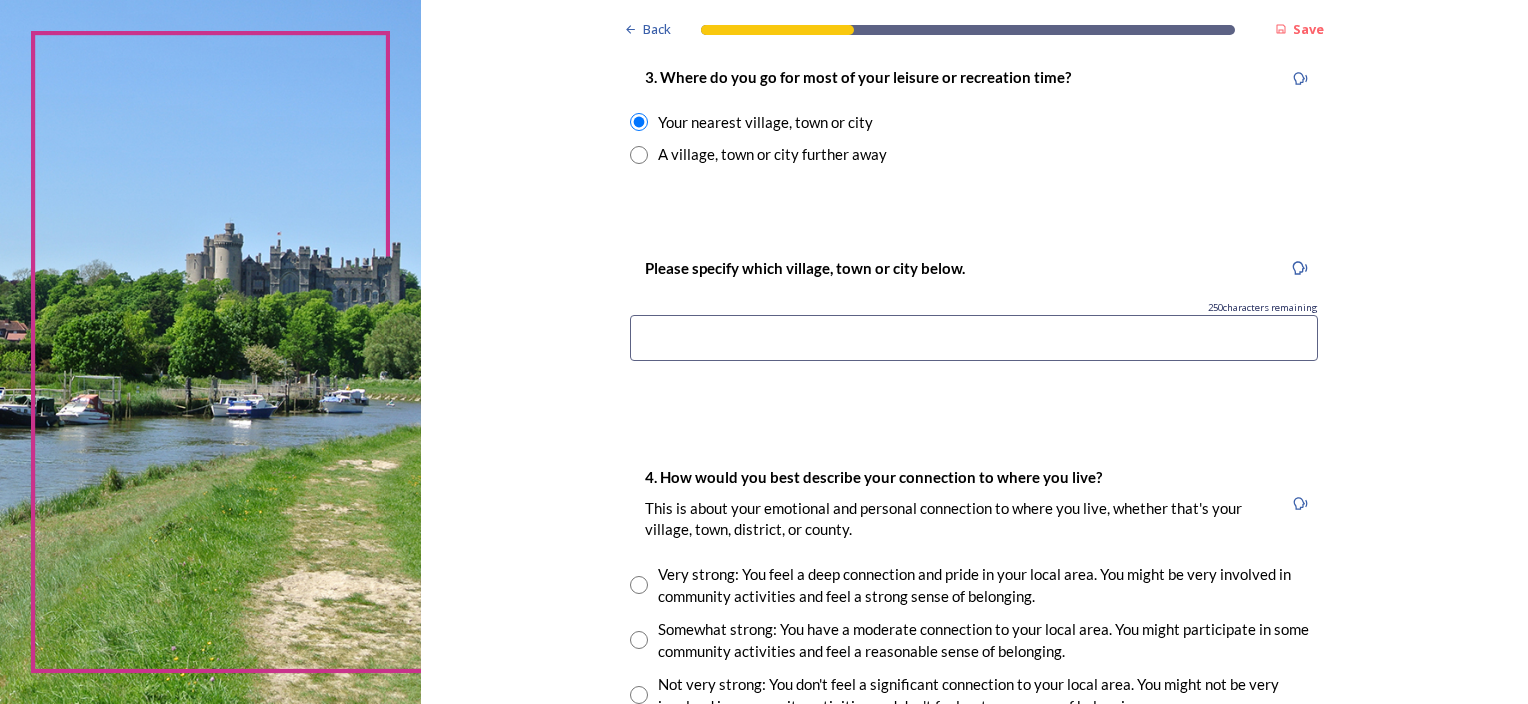scroll, scrollTop: 1100, scrollLeft: 0, axis: vertical 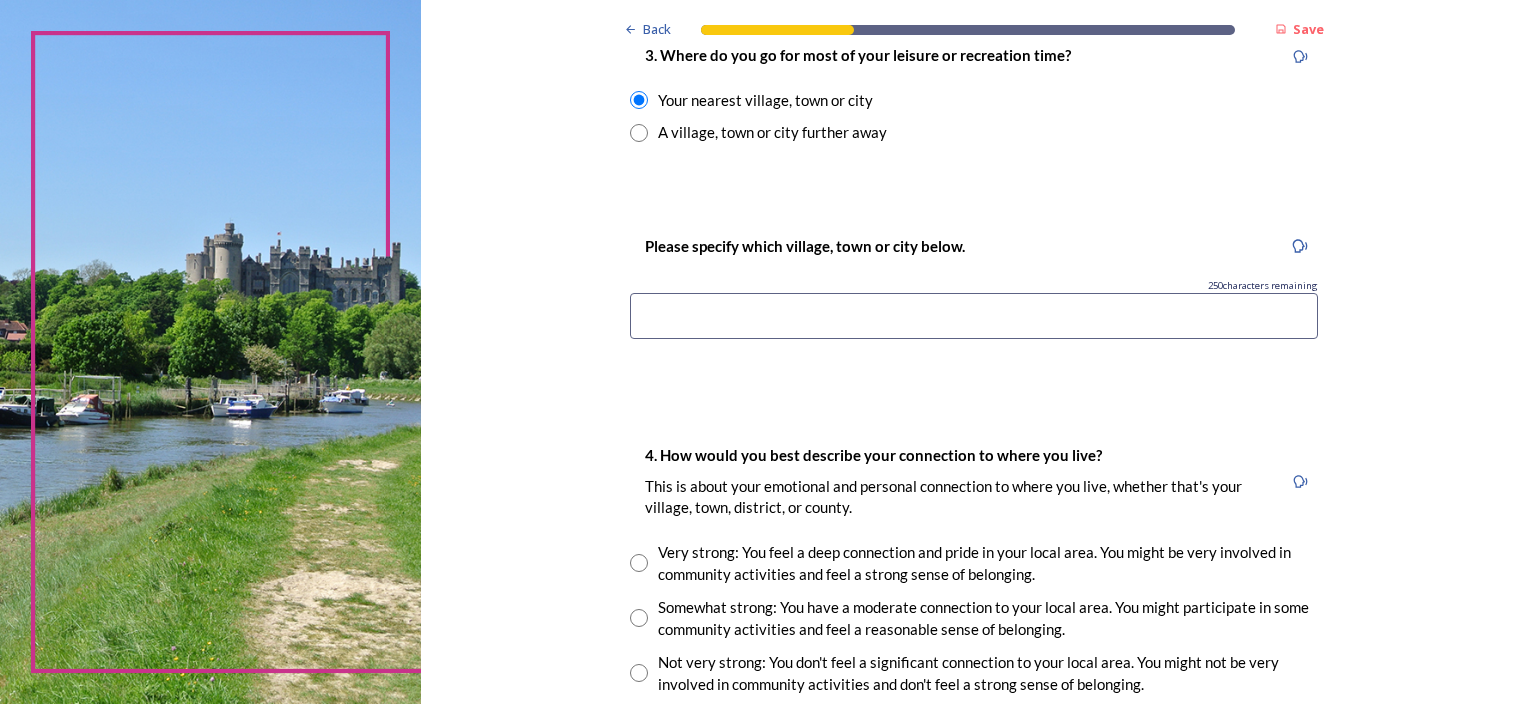 click at bounding box center (974, 316) 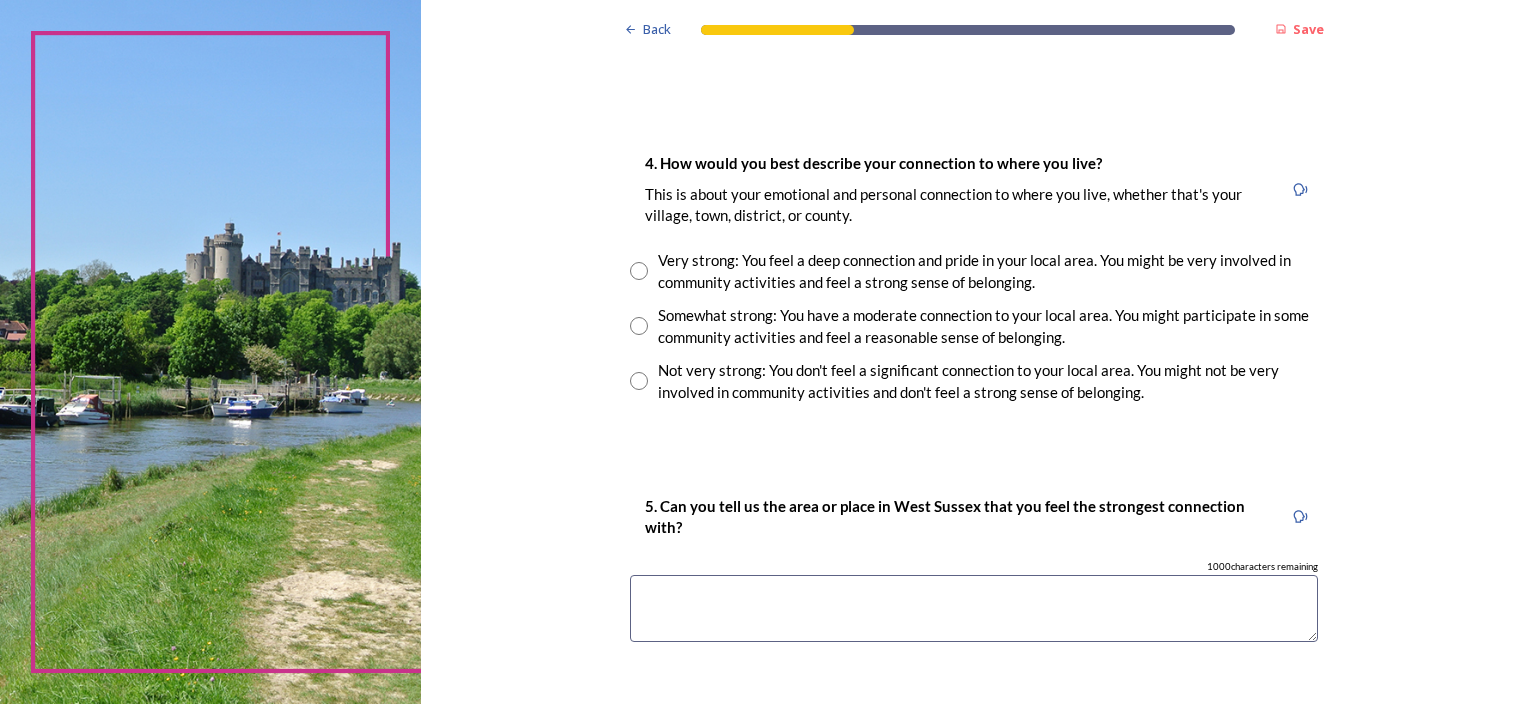 scroll, scrollTop: 1400, scrollLeft: 0, axis: vertical 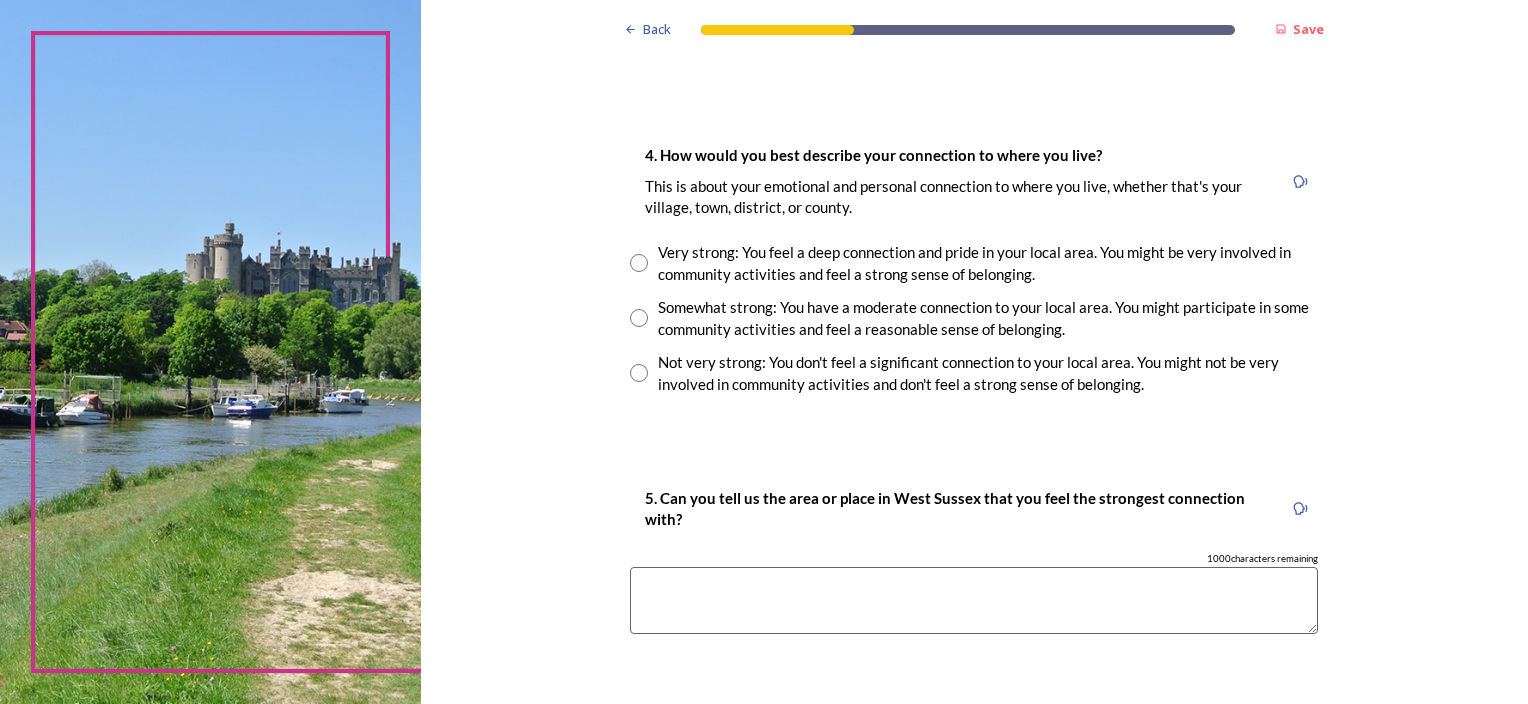 type on "Chichester" 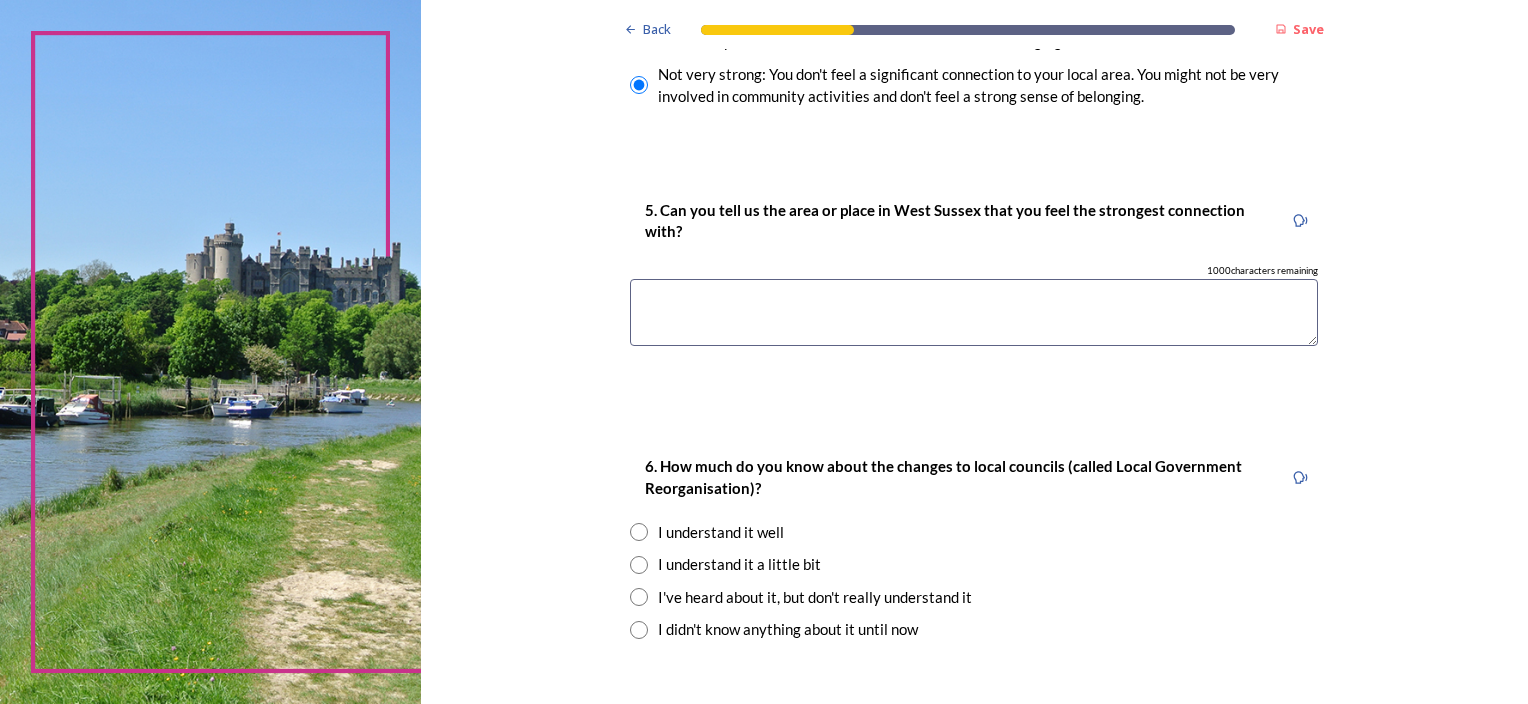 scroll, scrollTop: 1700, scrollLeft: 0, axis: vertical 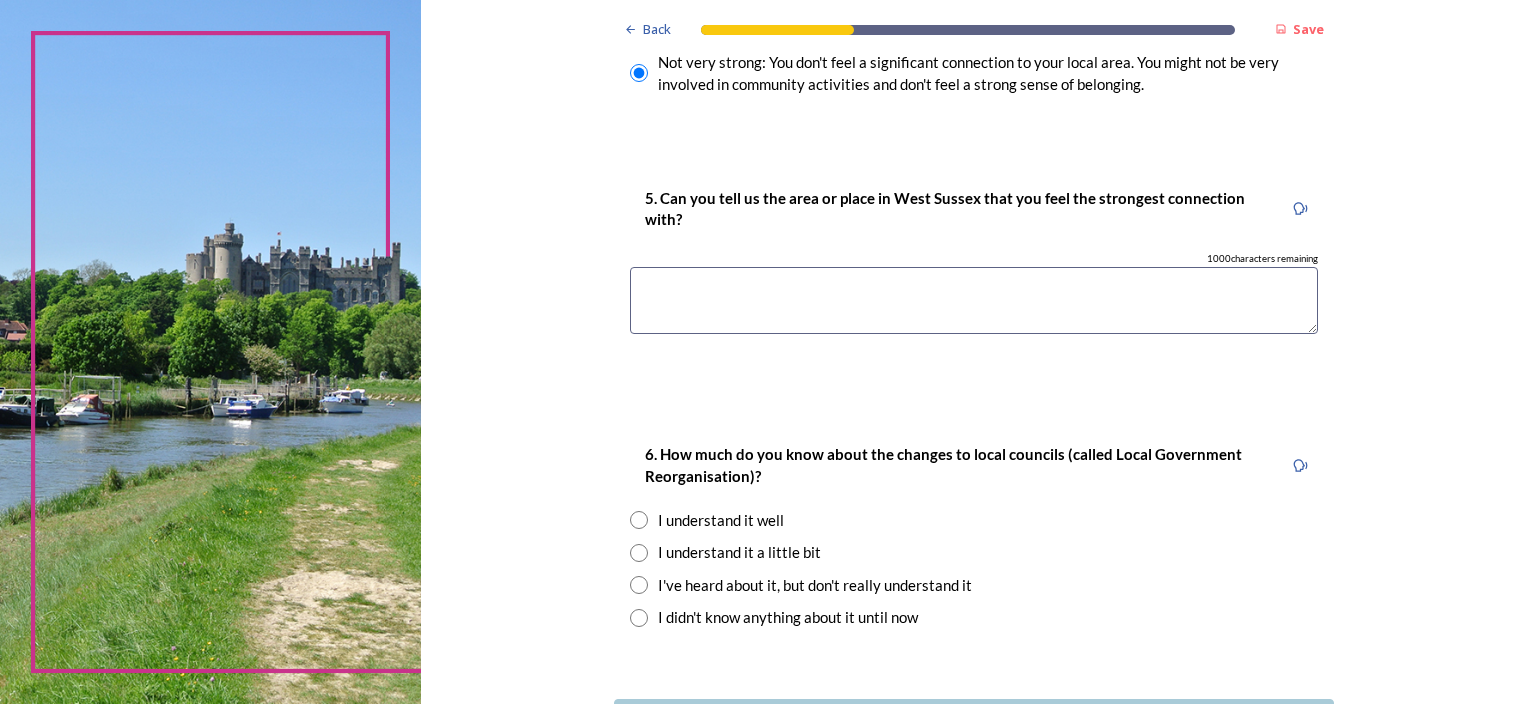 click at bounding box center (974, 300) 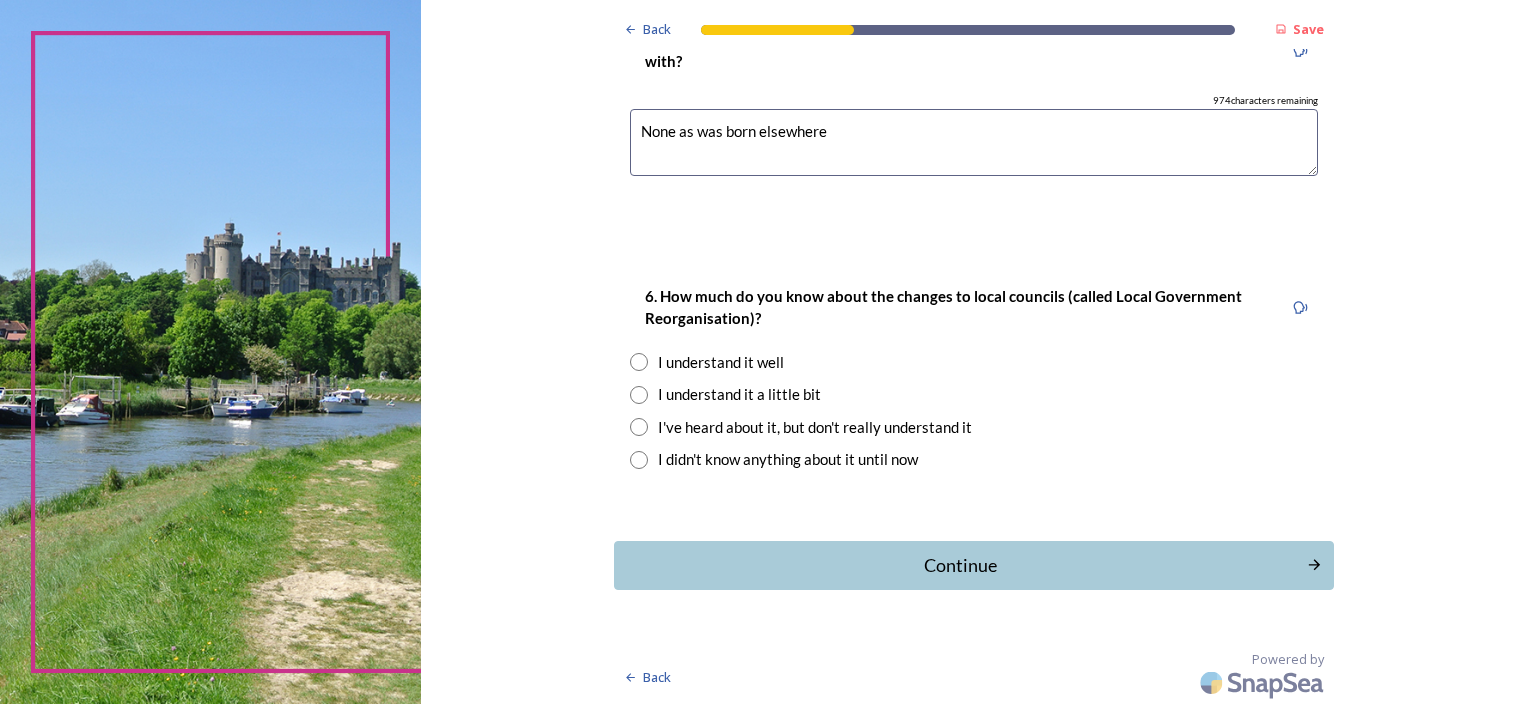 scroll, scrollTop: 1859, scrollLeft: 0, axis: vertical 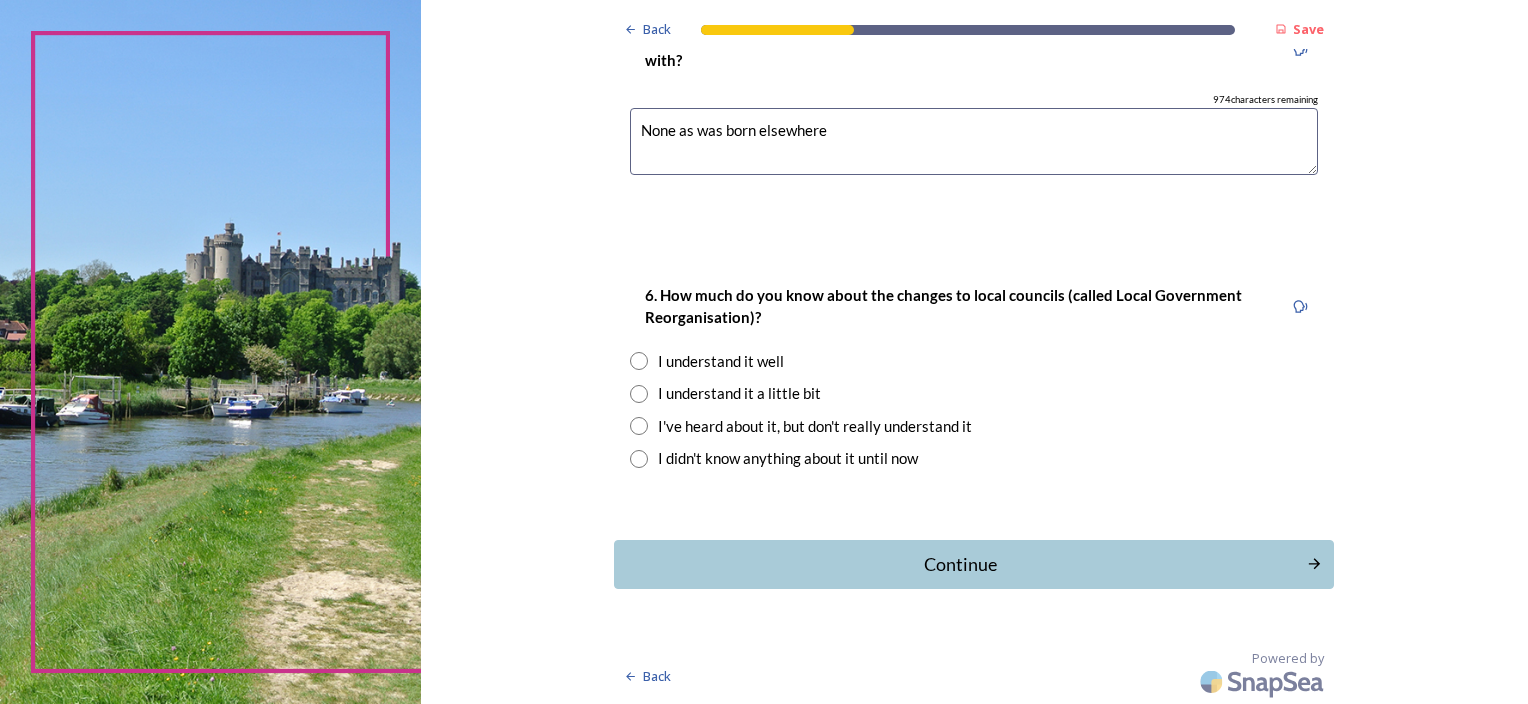type on "None as was born elsewhere" 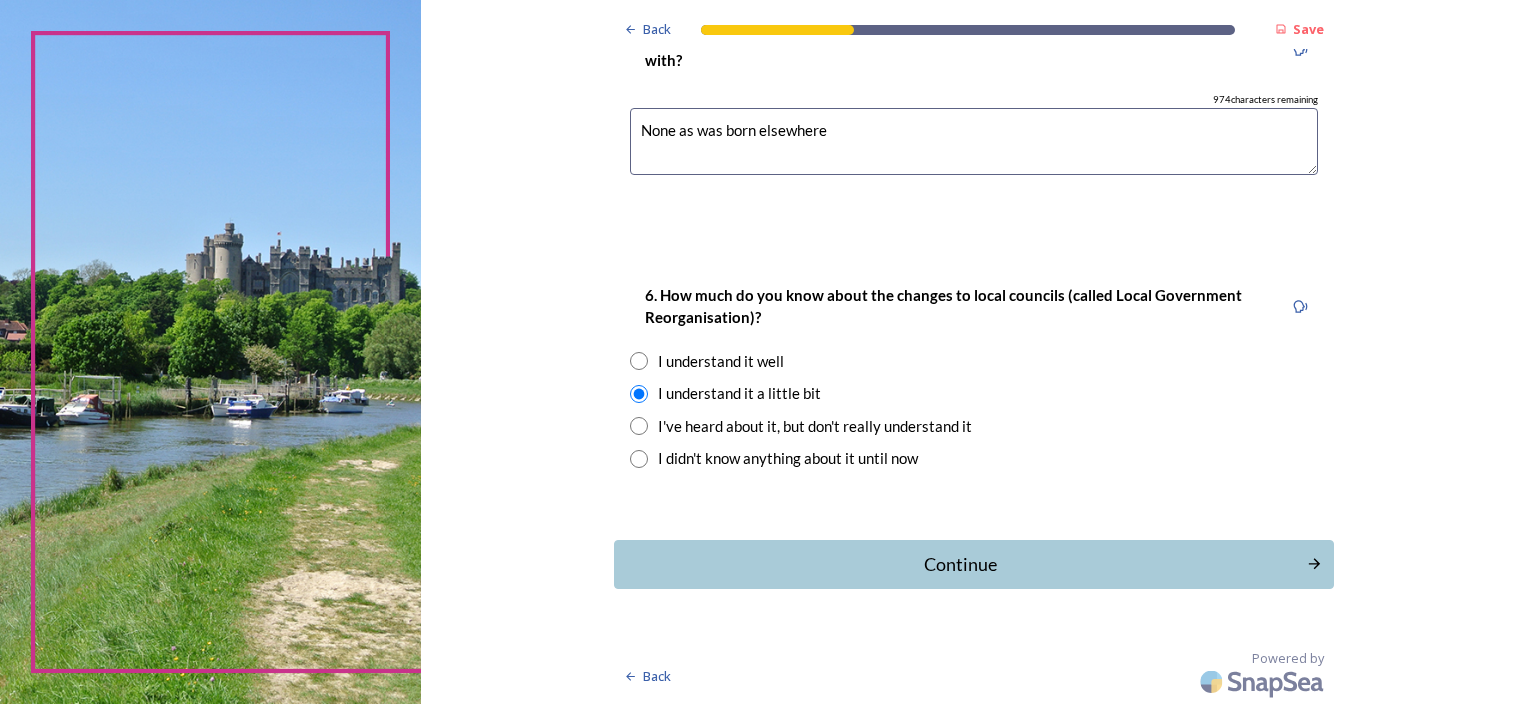 click on "Continue" at bounding box center [960, 564] 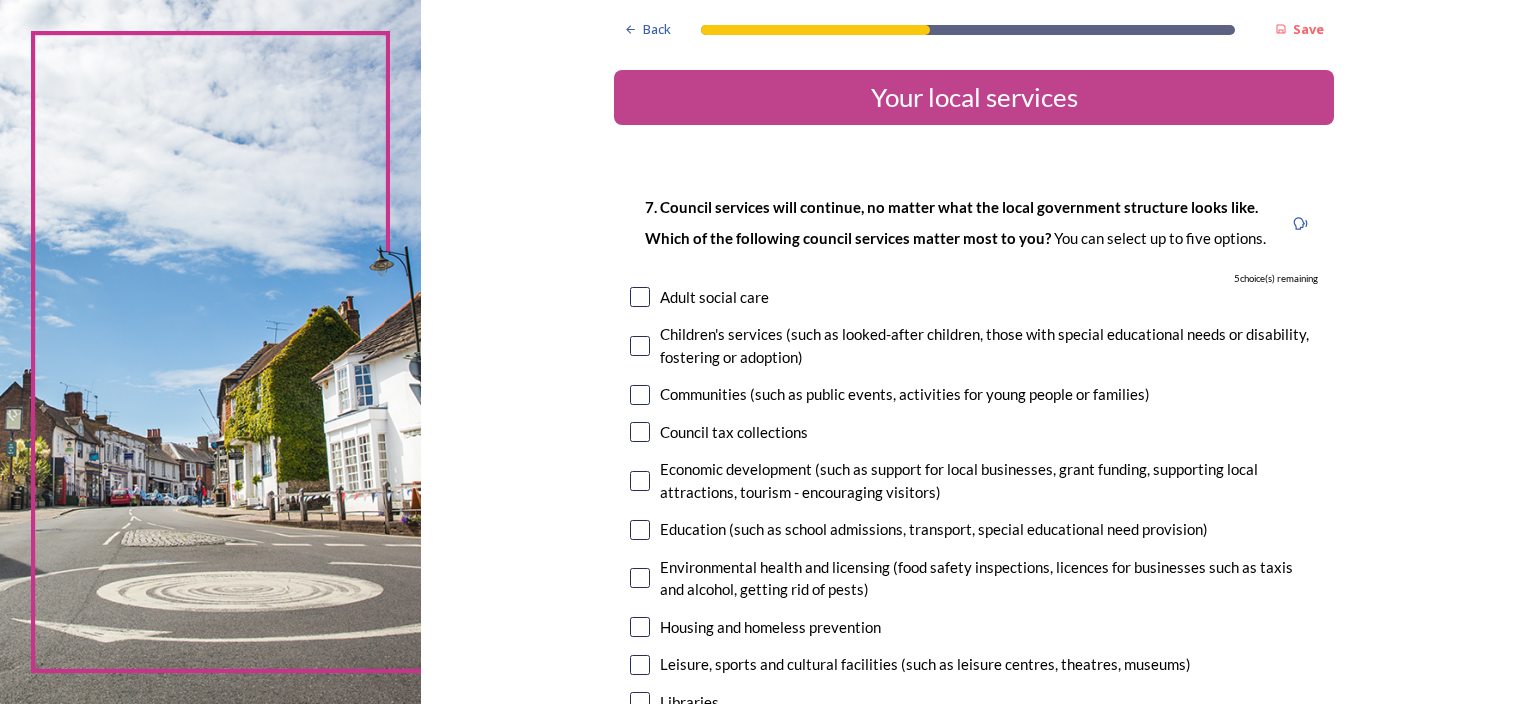 scroll, scrollTop: 200, scrollLeft: 0, axis: vertical 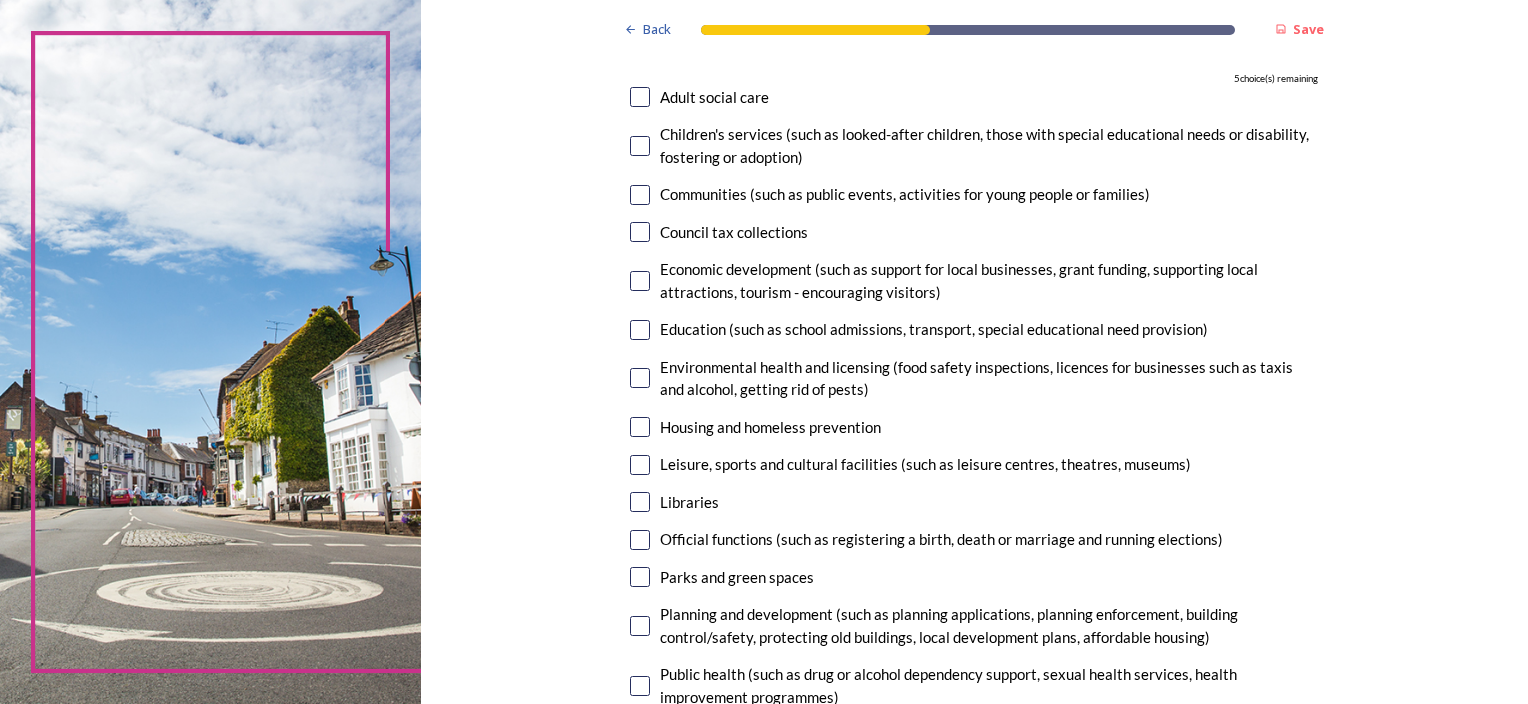 click at bounding box center [640, 427] 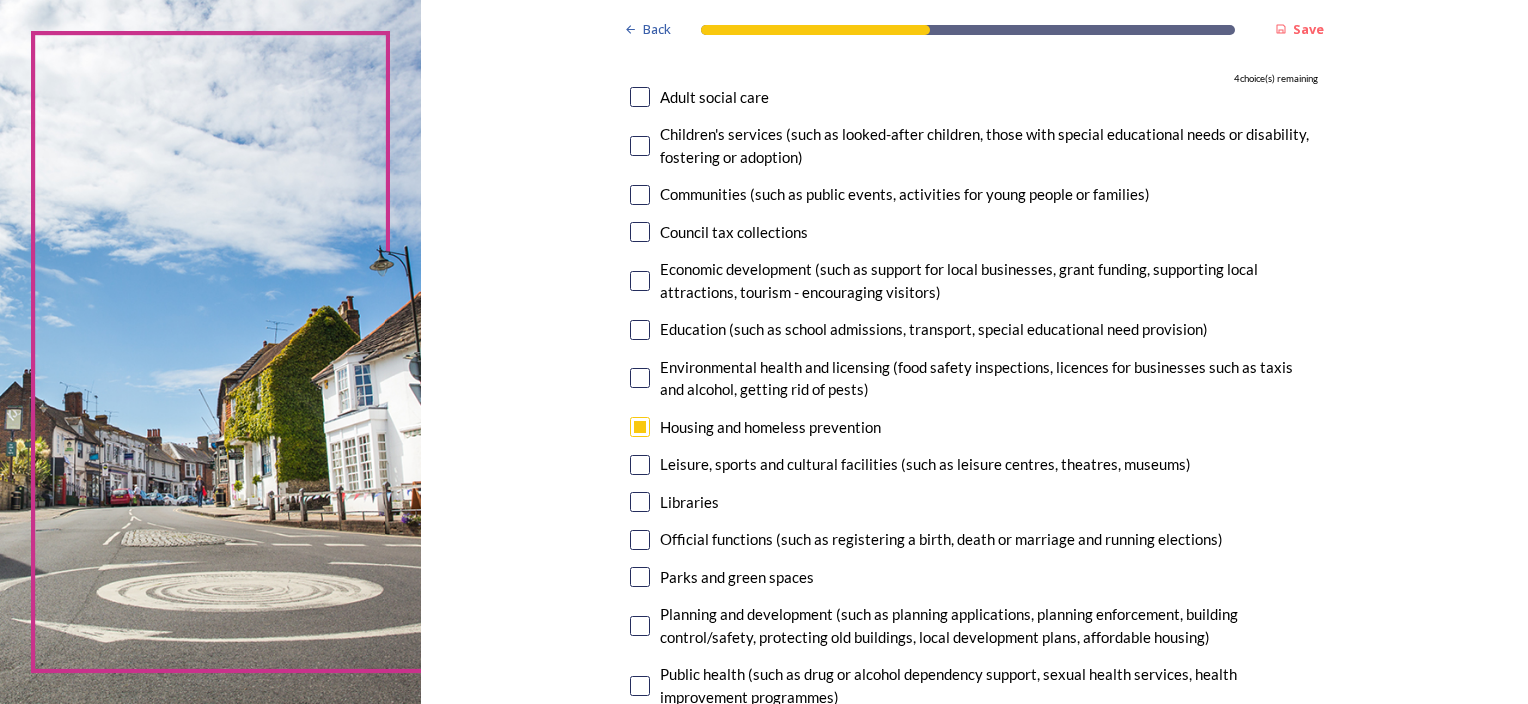 scroll, scrollTop: 400, scrollLeft: 0, axis: vertical 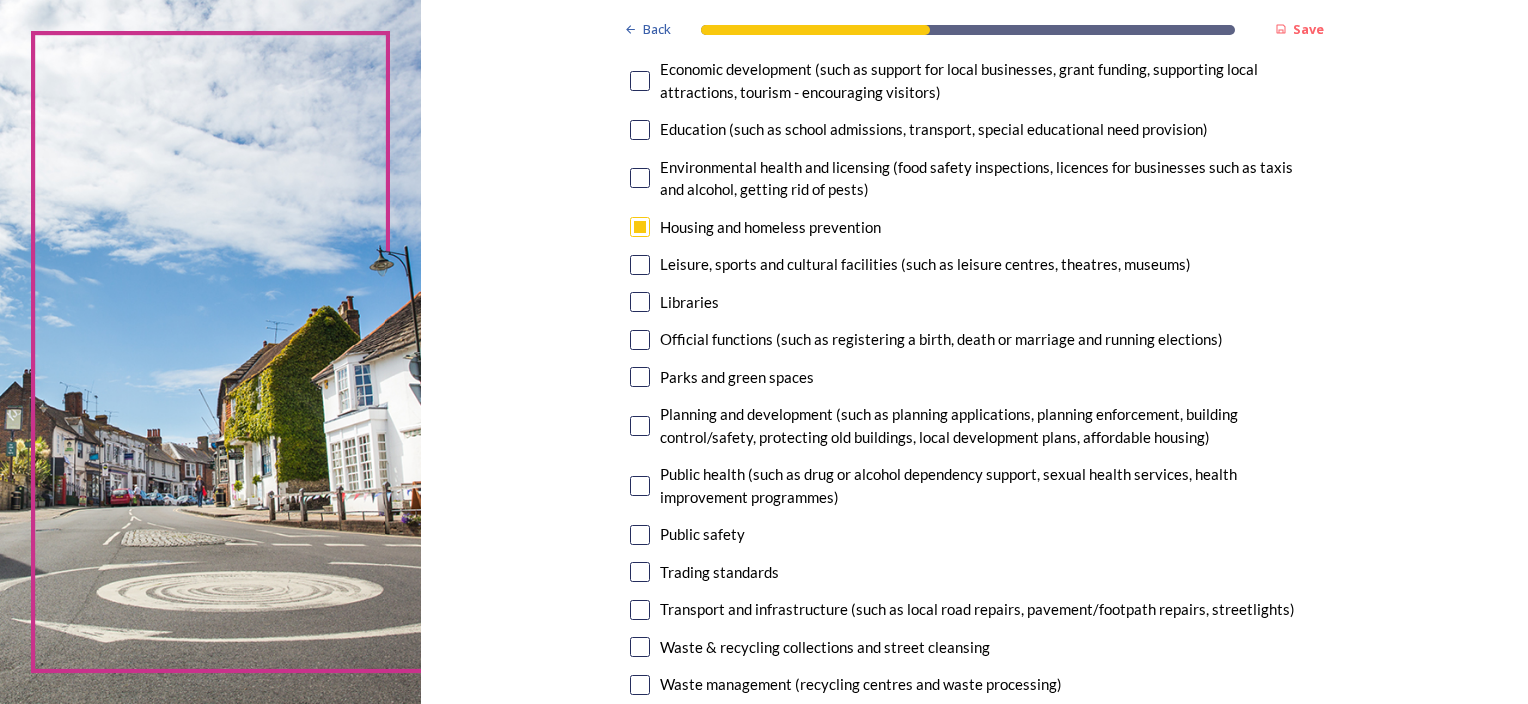 click at bounding box center [640, 377] 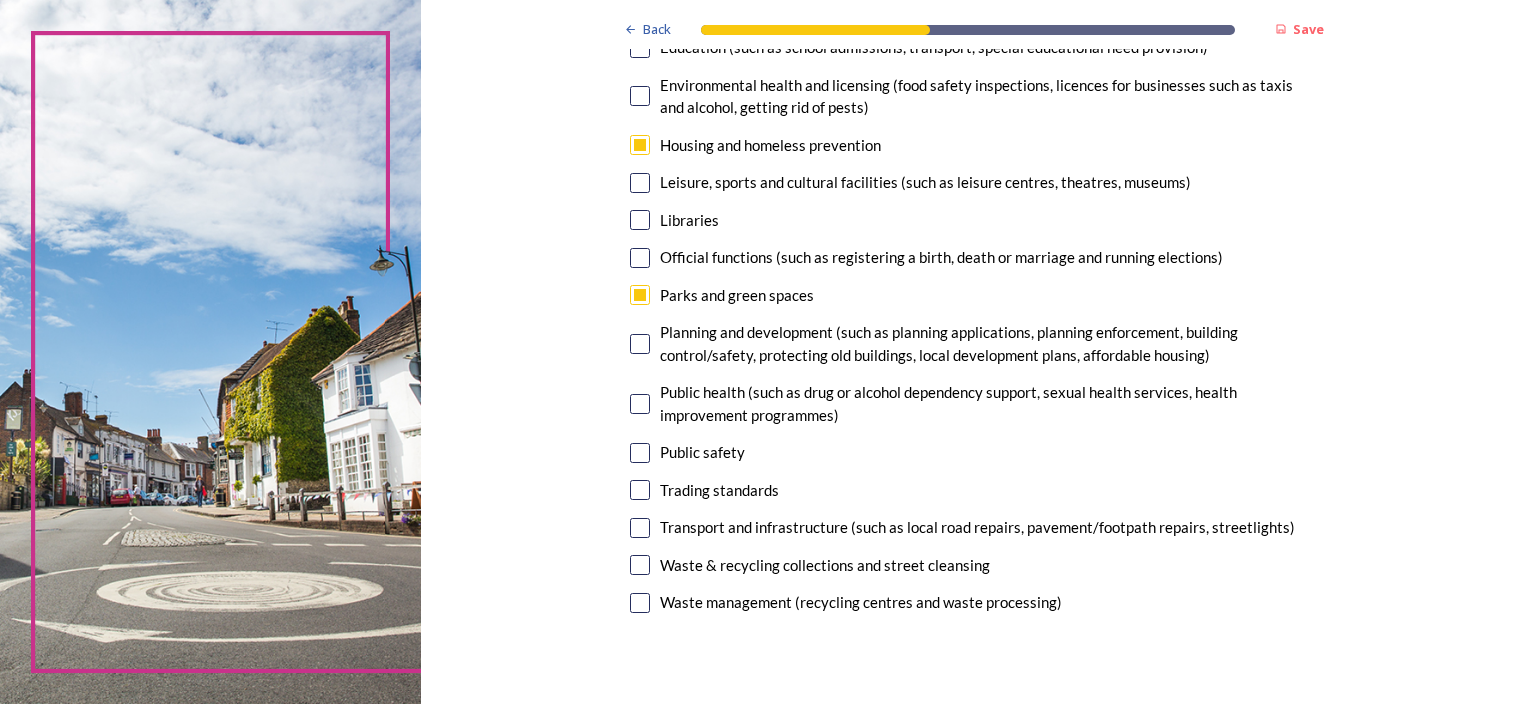 scroll, scrollTop: 600, scrollLeft: 0, axis: vertical 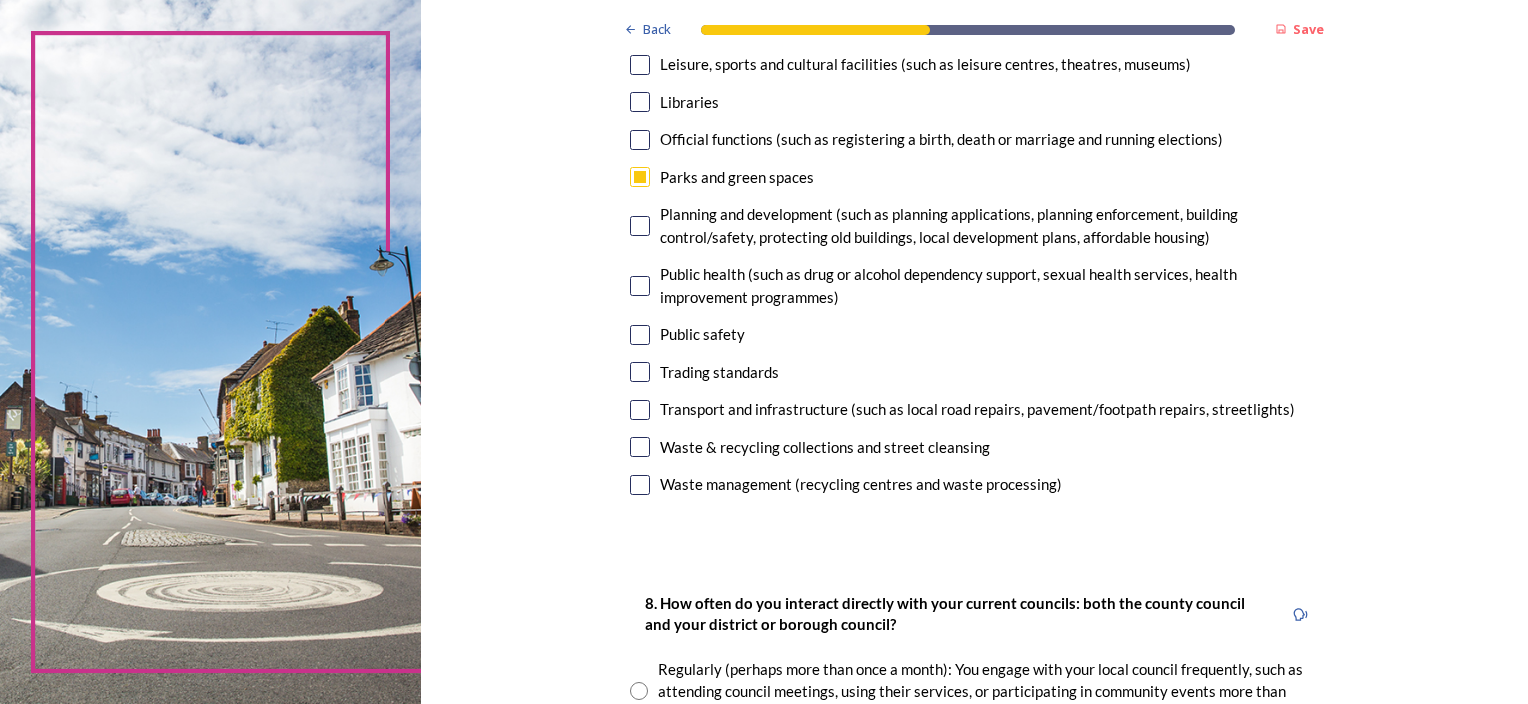 click at bounding box center [640, 410] 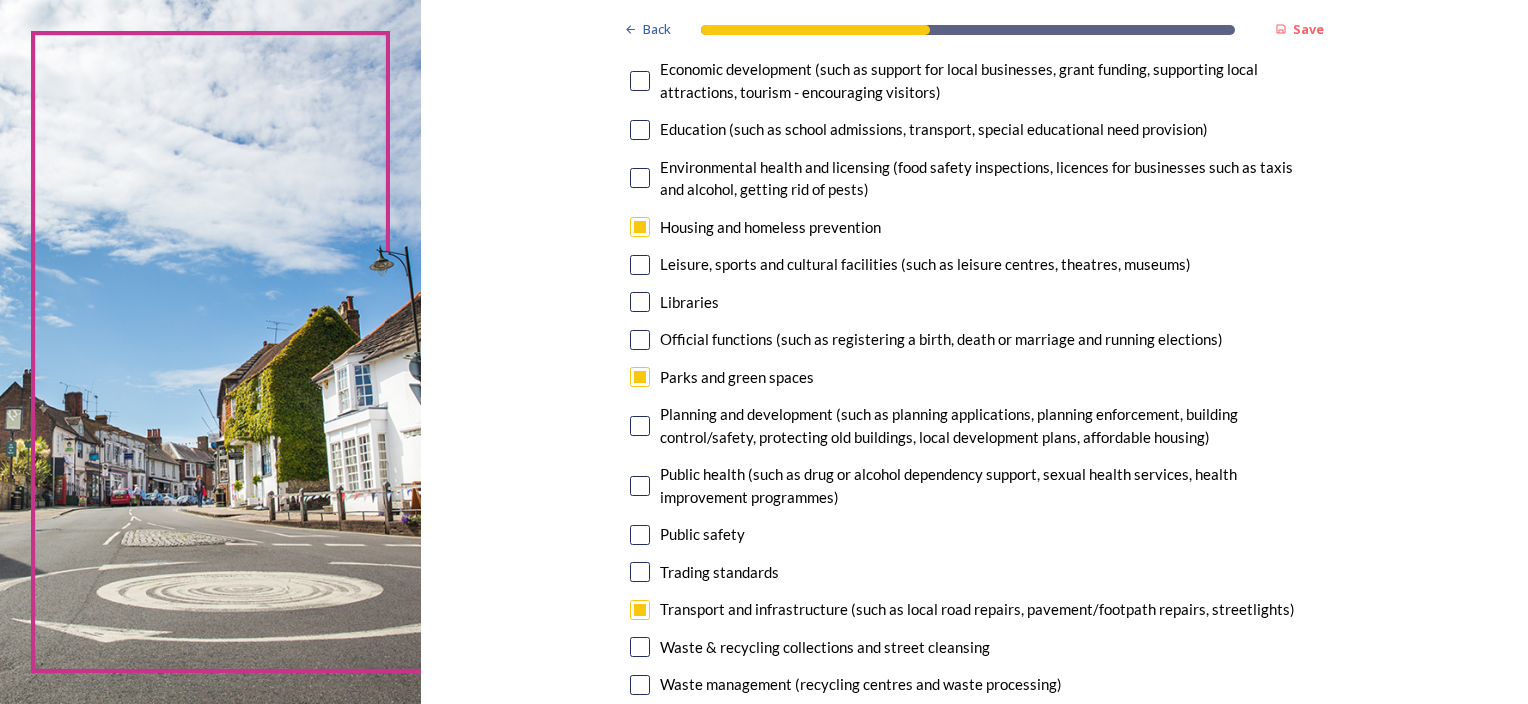 scroll, scrollTop: 600, scrollLeft: 0, axis: vertical 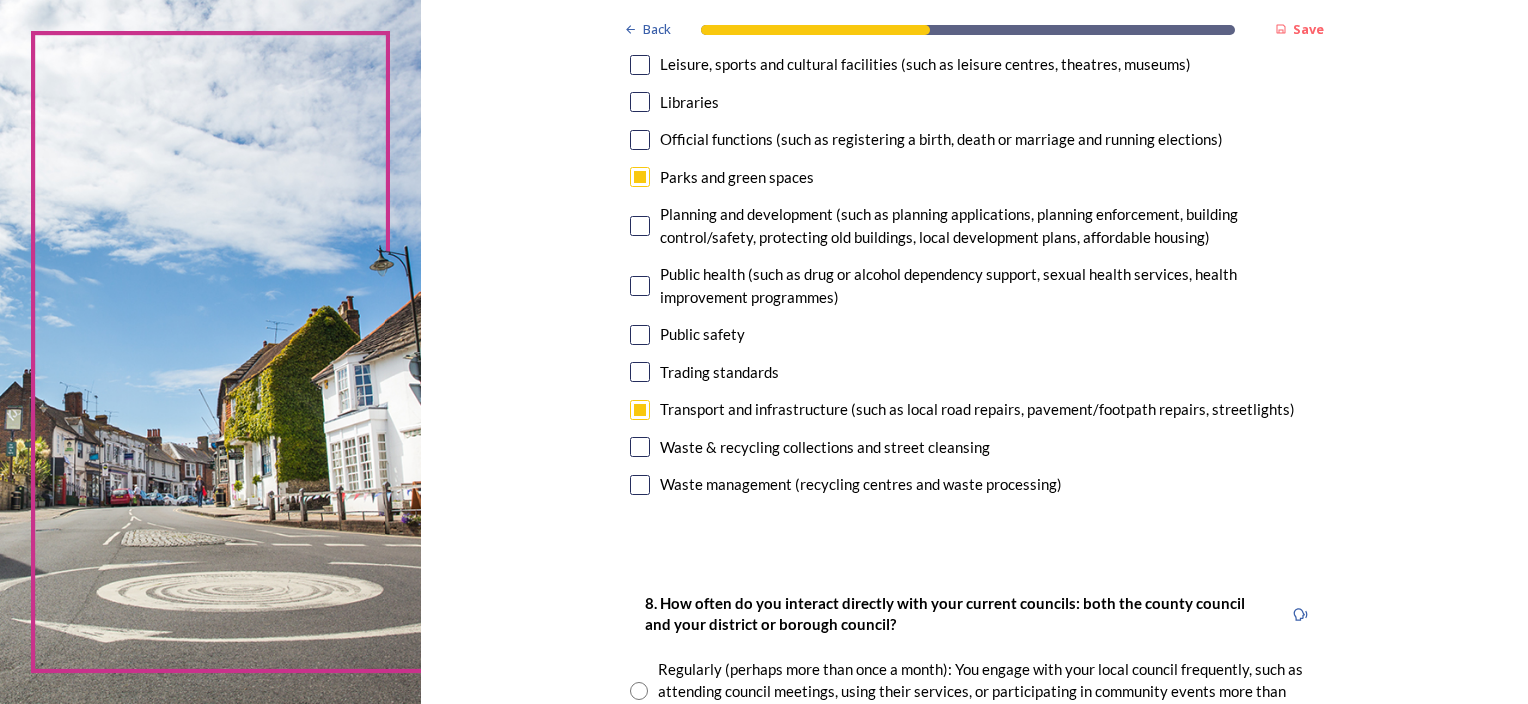 click at bounding box center [640, 485] 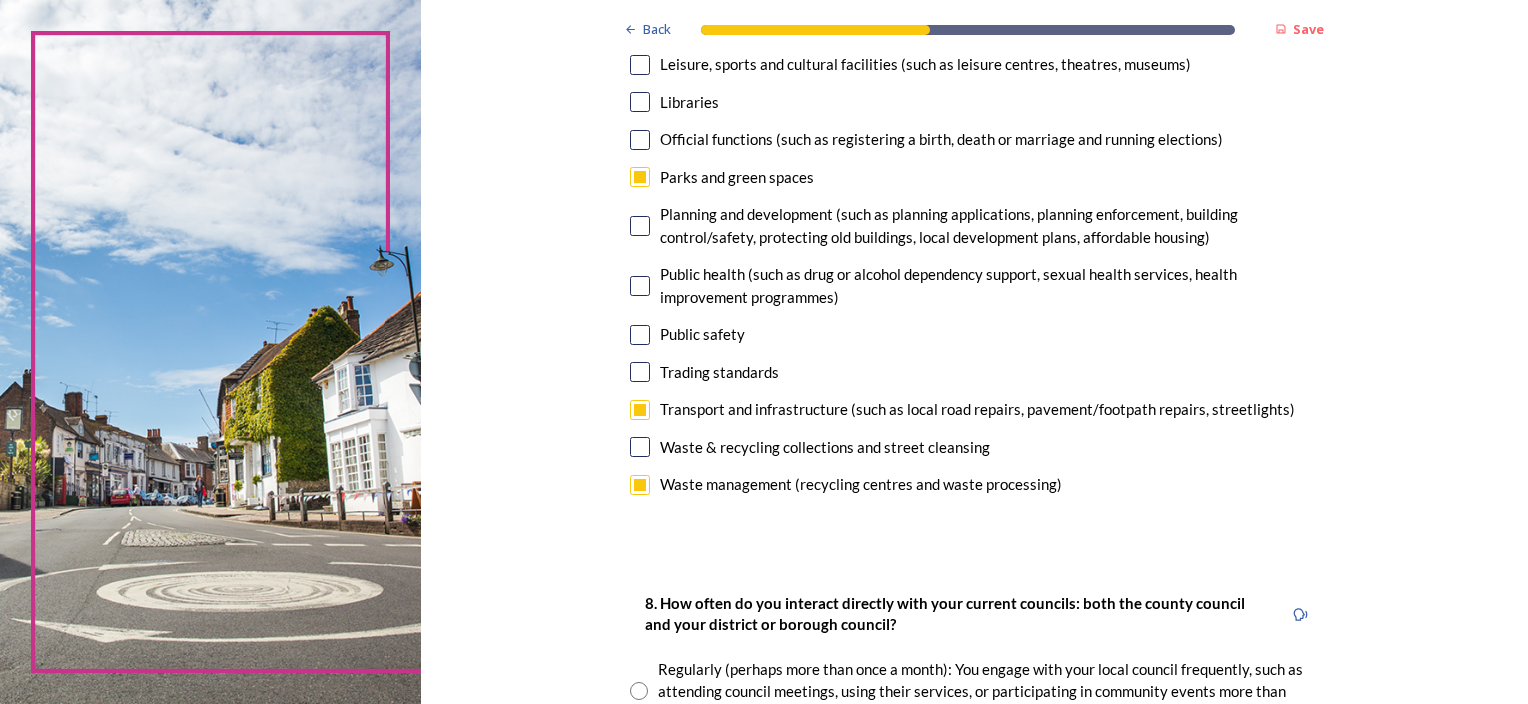 click at bounding box center (640, 335) 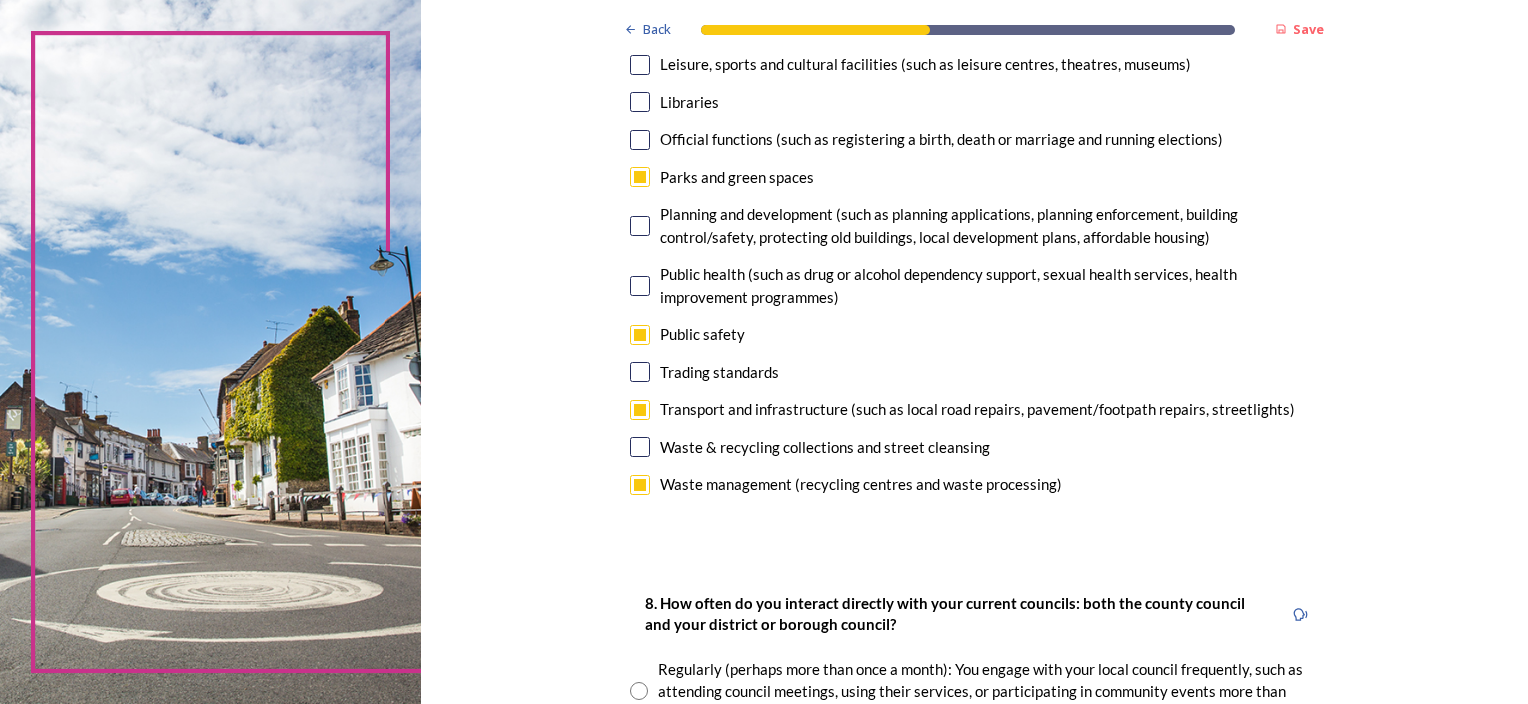 click at bounding box center (640, 335) 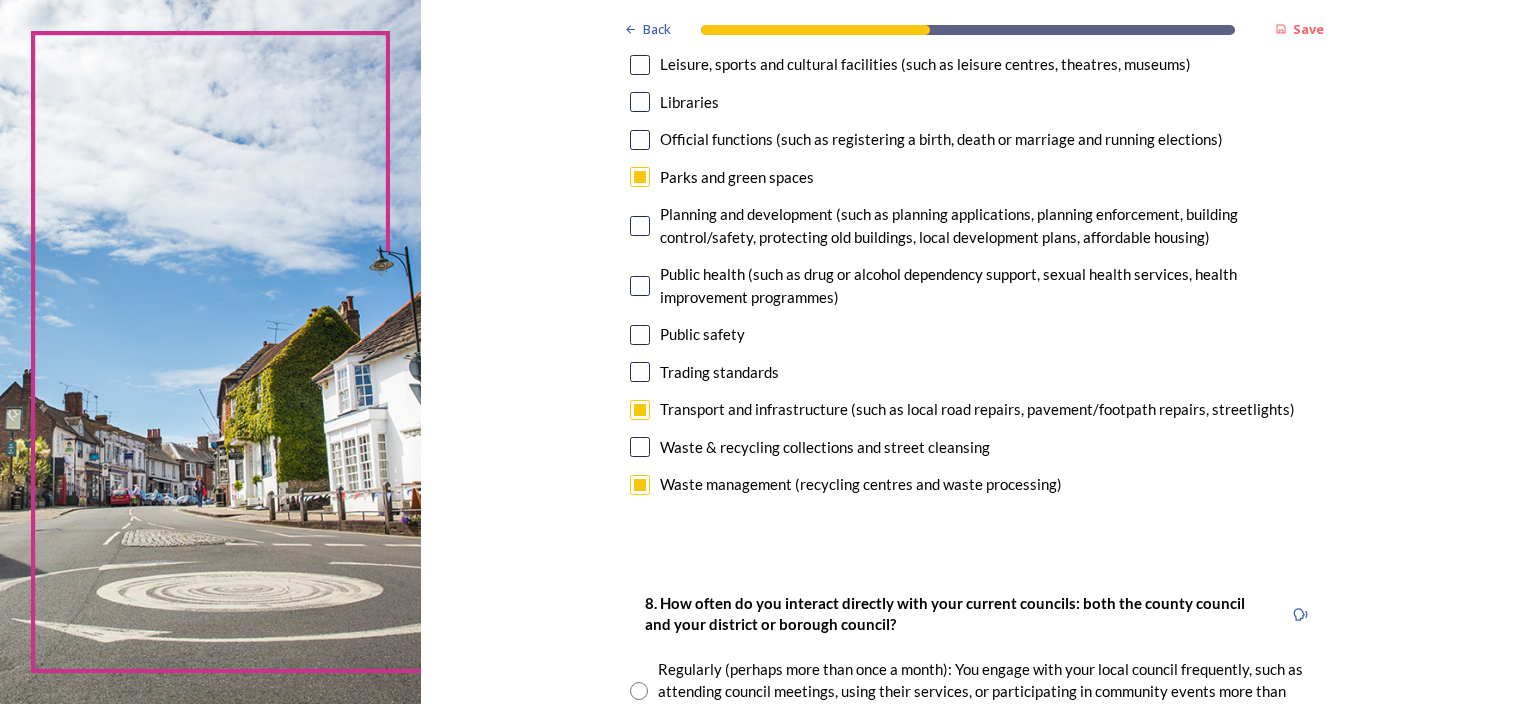 click at bounding box center [640, 286] 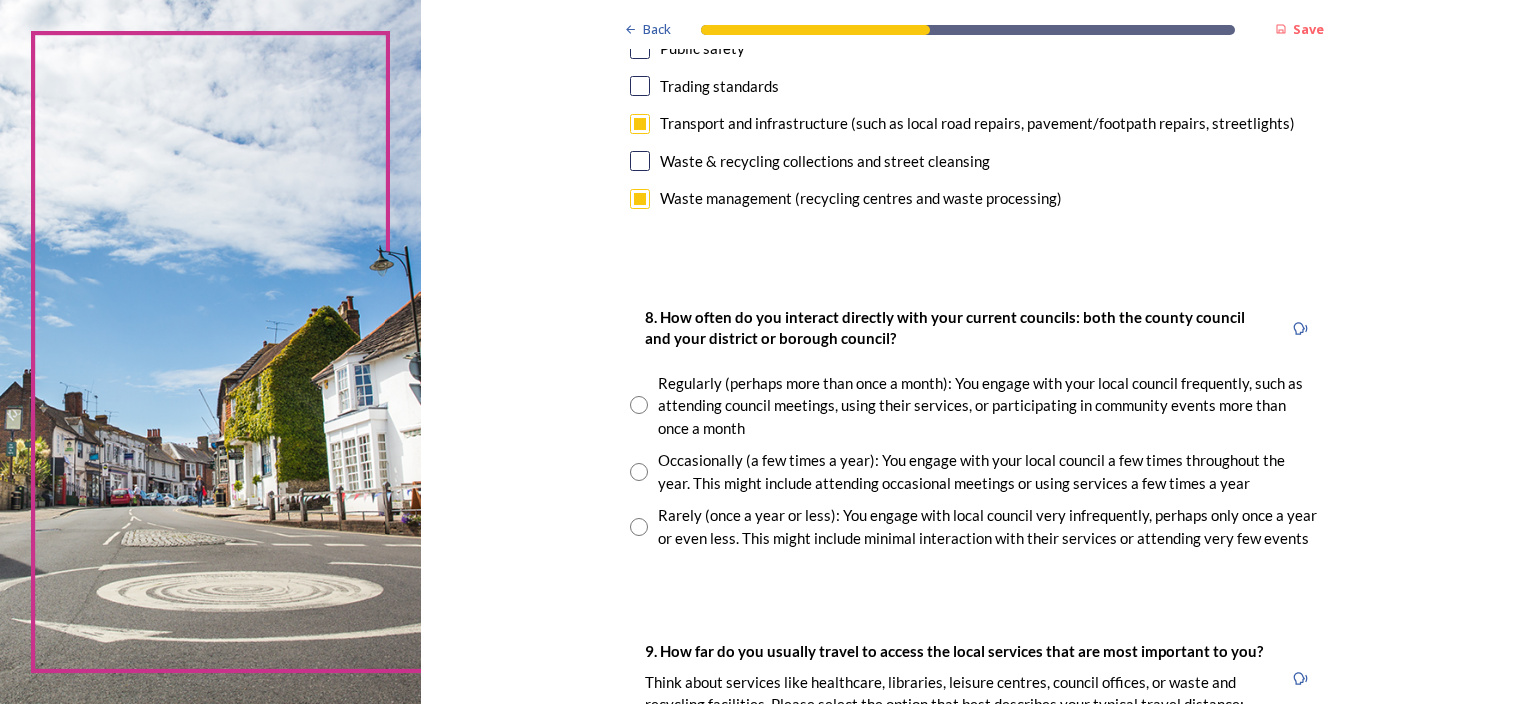 scroll, scrollTop: 900, scrollLeft: 0, axis: vertical 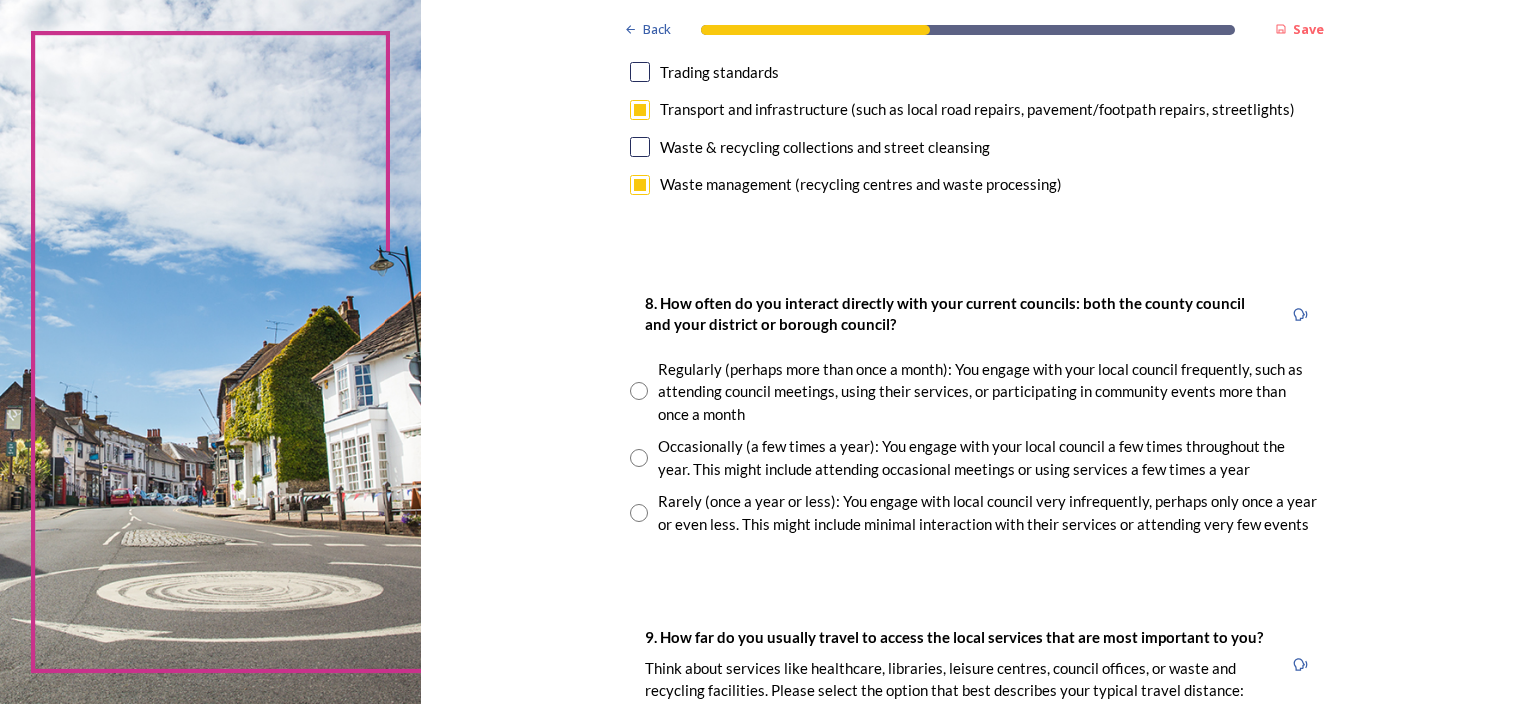click at bounding box center [639, 513] 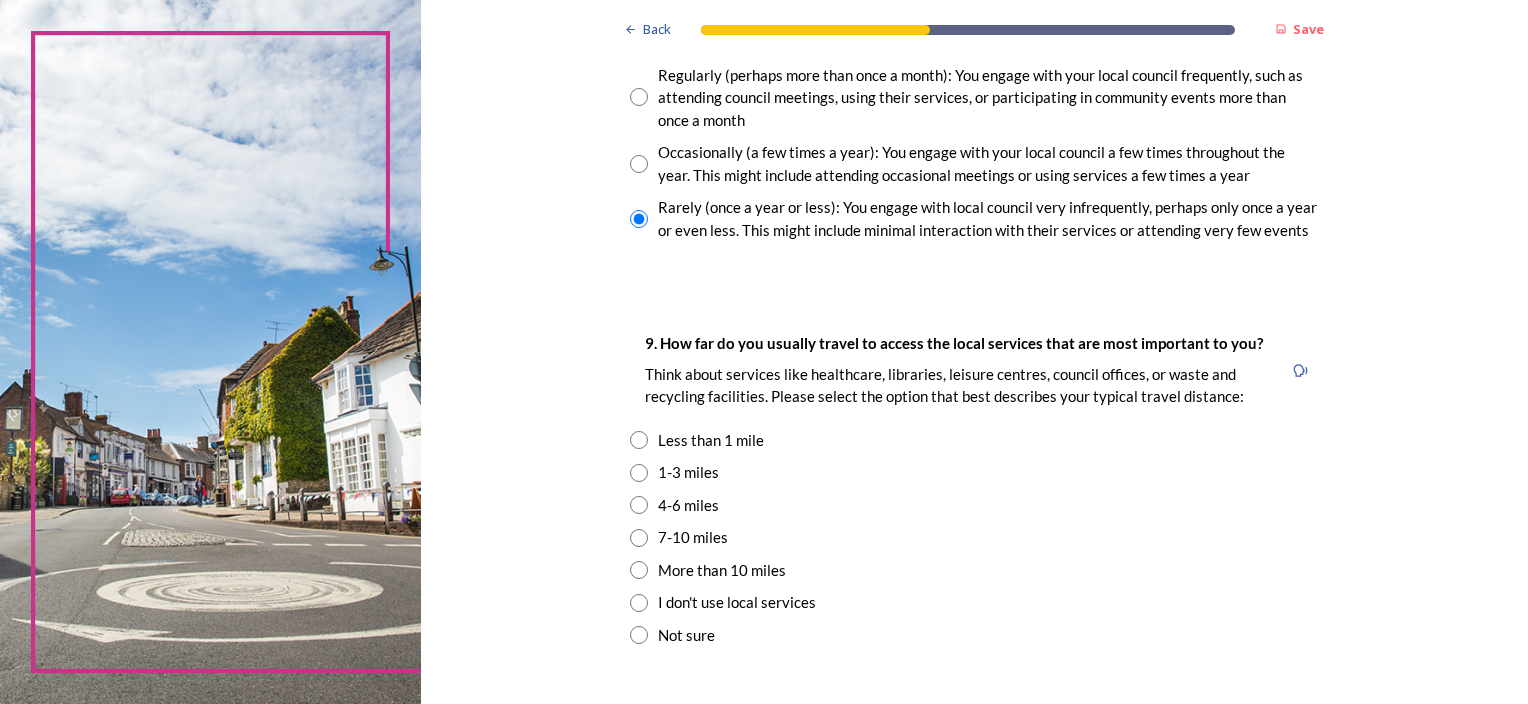 scroll, scrollTop: 1200, scrollLeft: 0, axis: vertical 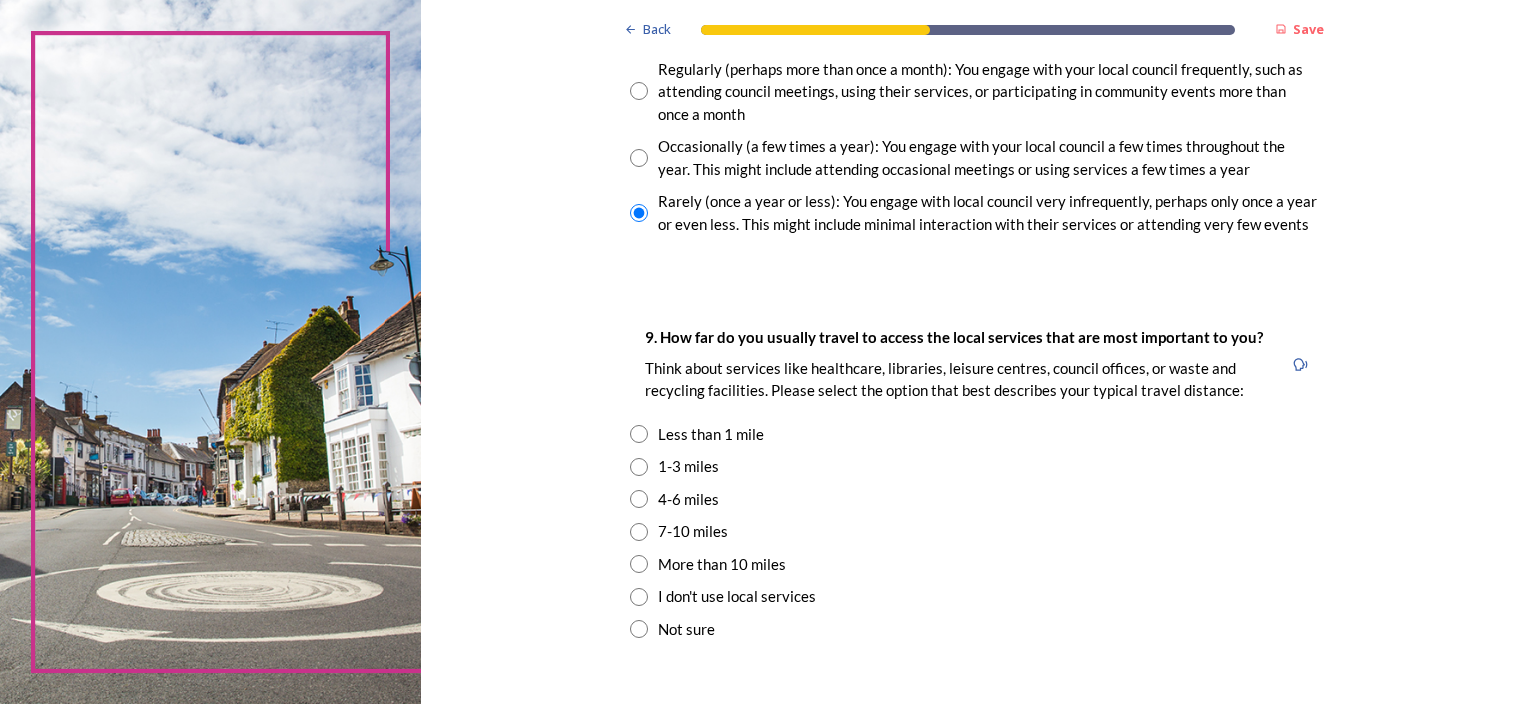 click at bounding box center (639, 532) 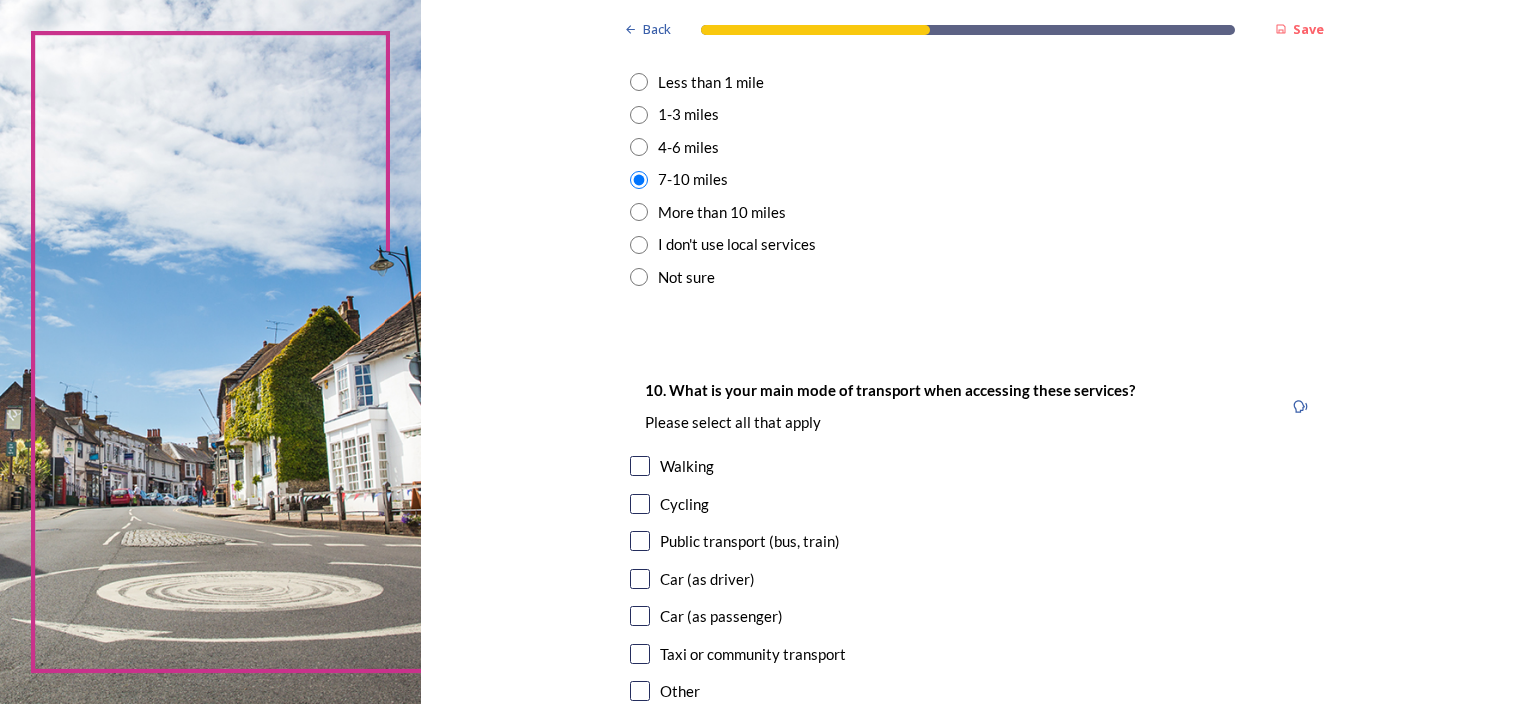 scroll, scrollTop: 1700, scrollLeft: 0, axis: vertical 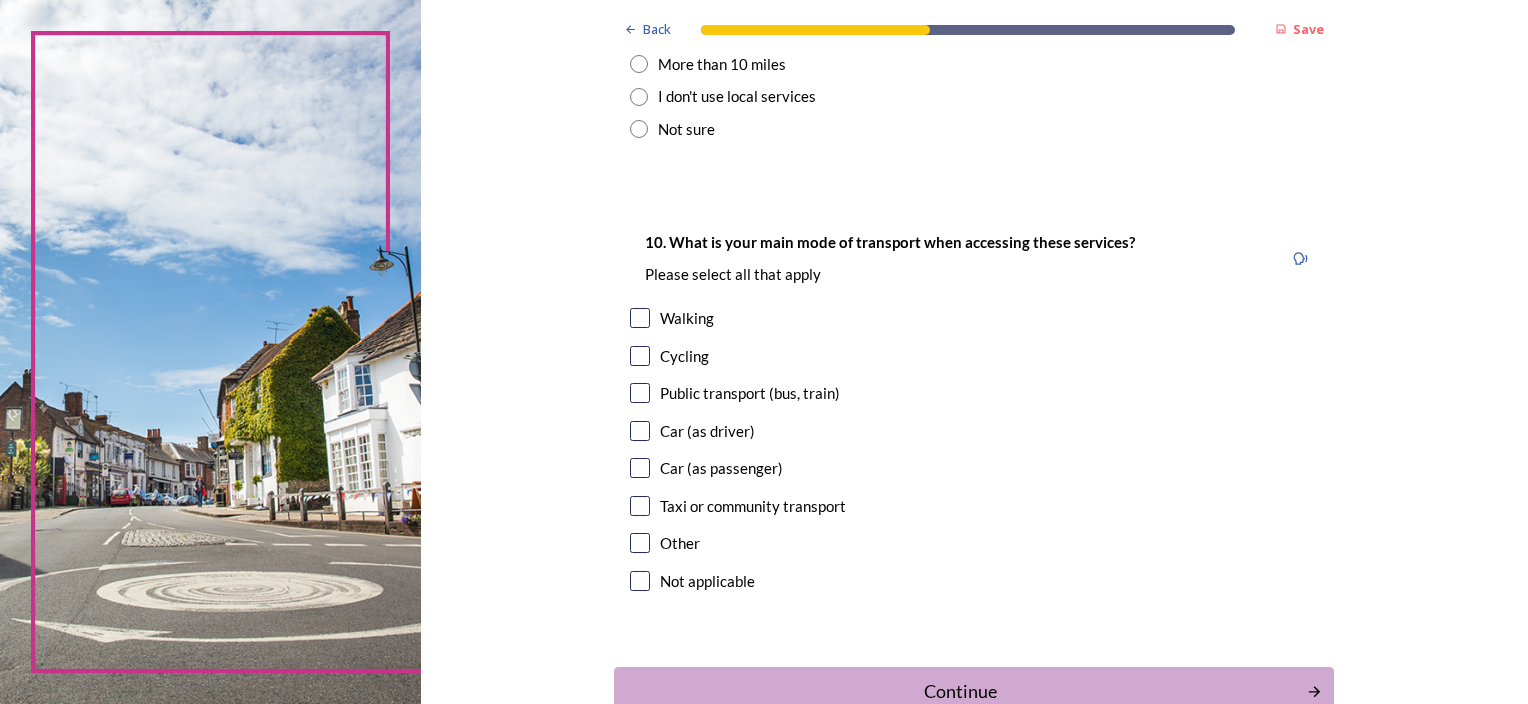 click at bounding box center [640, 431] 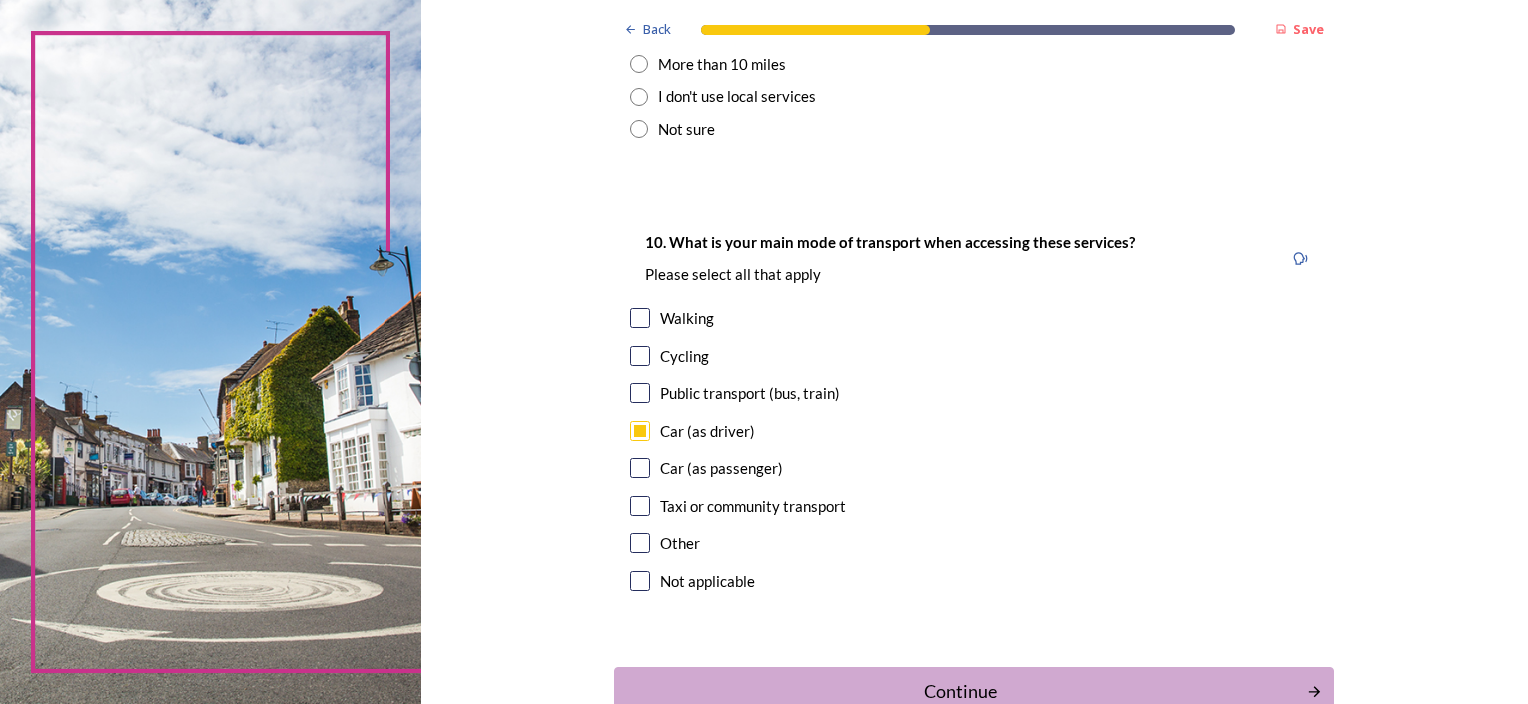 scroll, scrollTop: 1828, scrollLeft: 0, axis: vertical 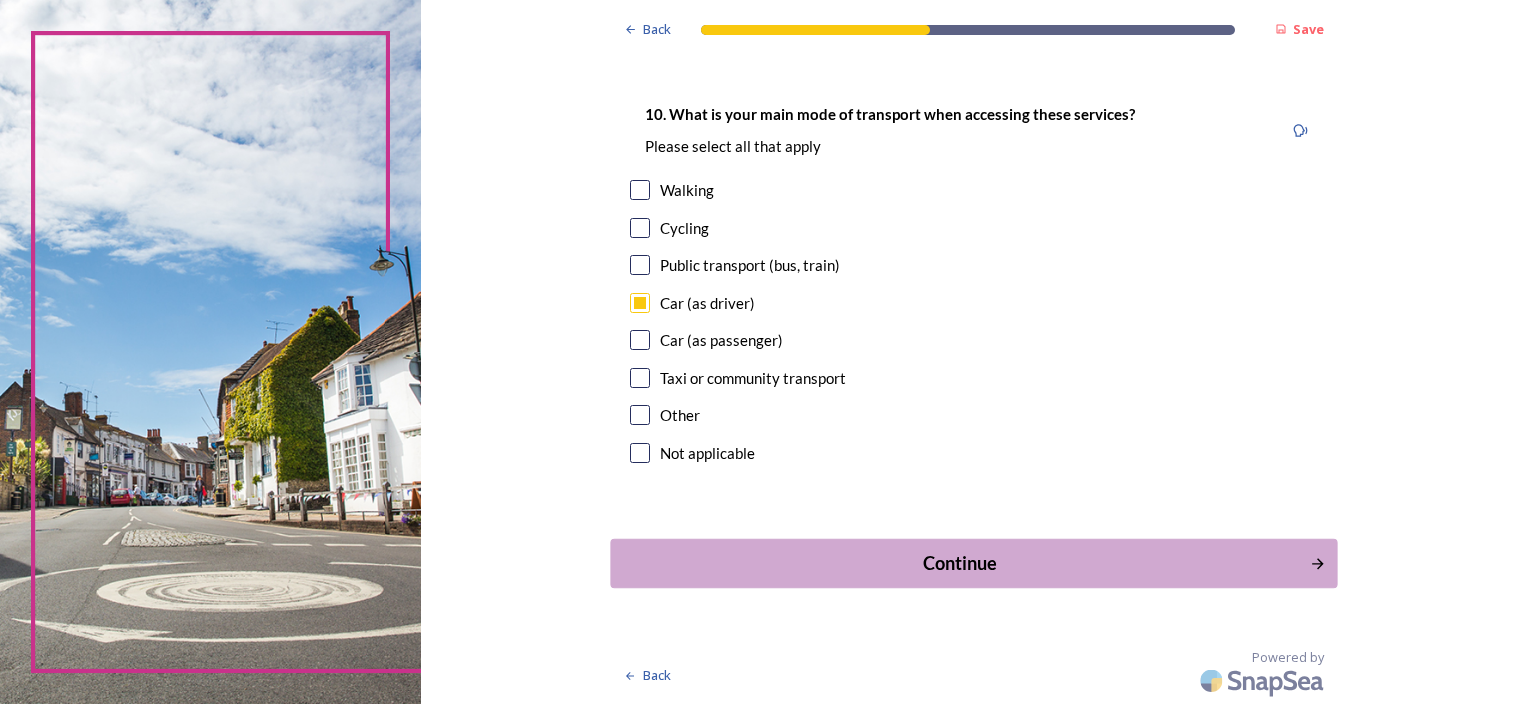 click on "Continue" at bounding box center [960, 563] 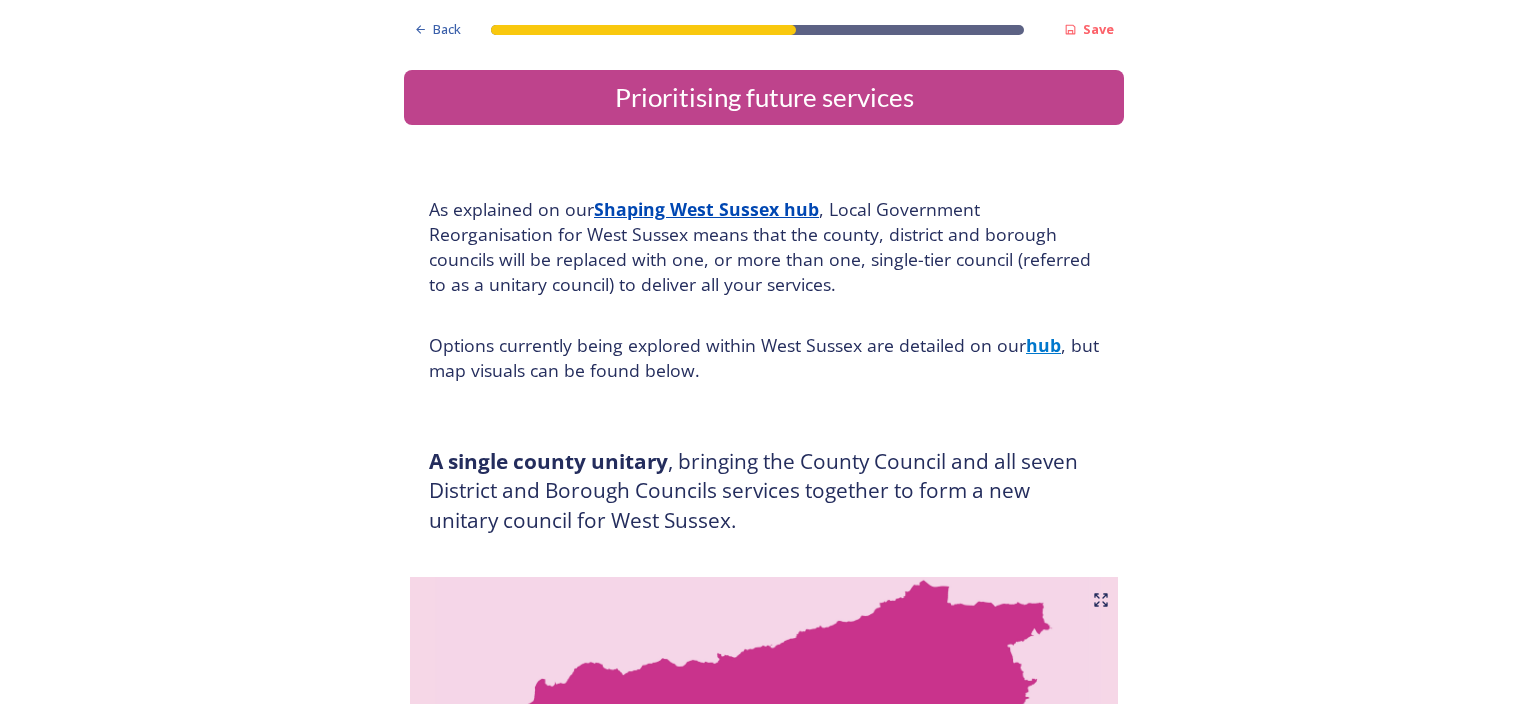 click on "Back Save Prioritising future services As explained on our  Shaping West Sussex hub , Local Government Reorganisation for West Sussex means that the county, district and borough councils will be replaced with one, or more than one, single-tier council (referred to as a unitary council) to deliver all your services.  Options currently being explored within West Sussex are detailed on our  hub , but map visuals can be found below. A single county unitary , bringing the County Council and all seven District and Borough Councils services together to form a new unitary council for West Sussex. Single unitary model (You can enlarge this map by clicking on the square expand icon in the top right of the image) Two unitary option, variation 1  -   one unitary combining Arun, Chichester and Worthing footprints and one unitary combining Adur, Crawley, Horsham, and Mid-Sussex footprints. Two unitary model variation 1 (You can enlarge this map by clicking on the square expand icon in the top right of the image) * Other 5" at bounding box center [764, 3092] 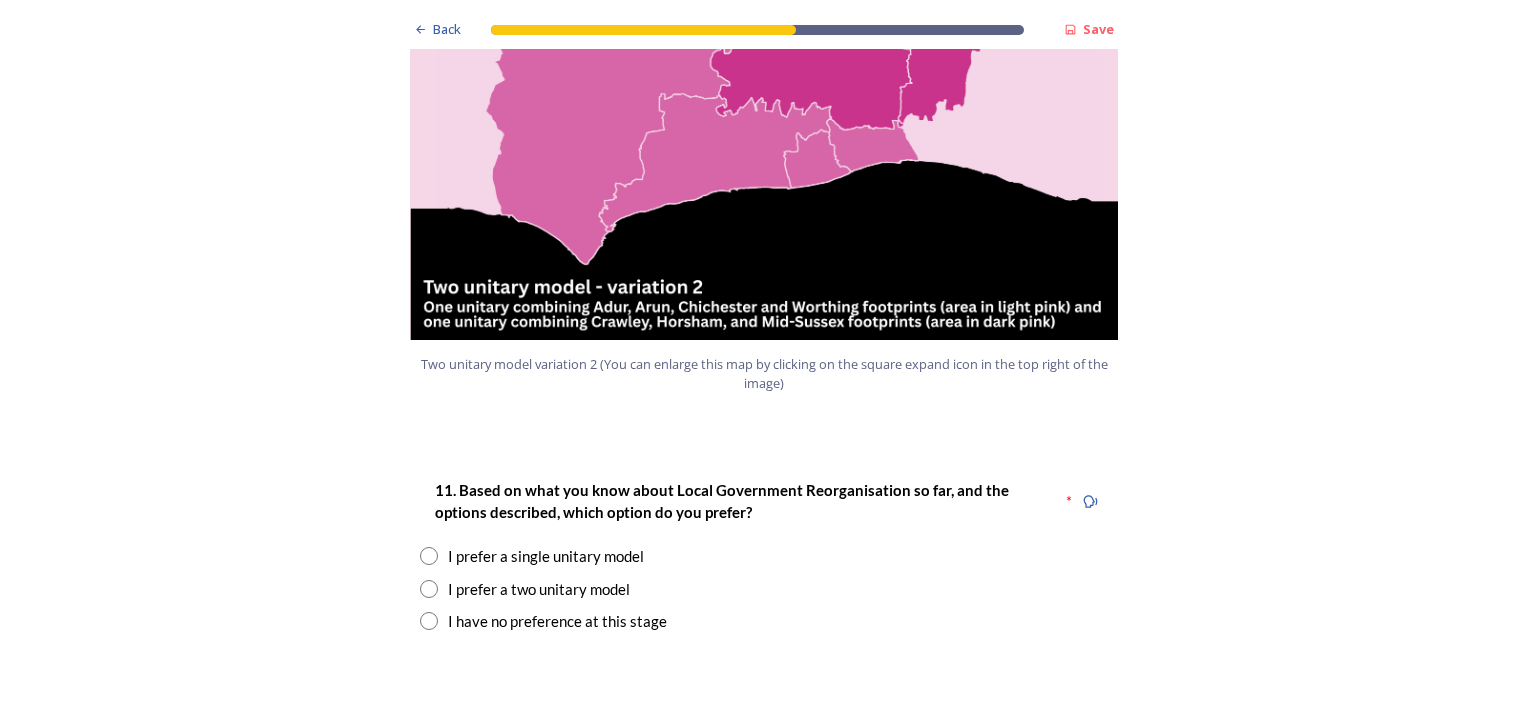scroll, scrollTop: 2300, scrollLeft: 0, axis: vertical 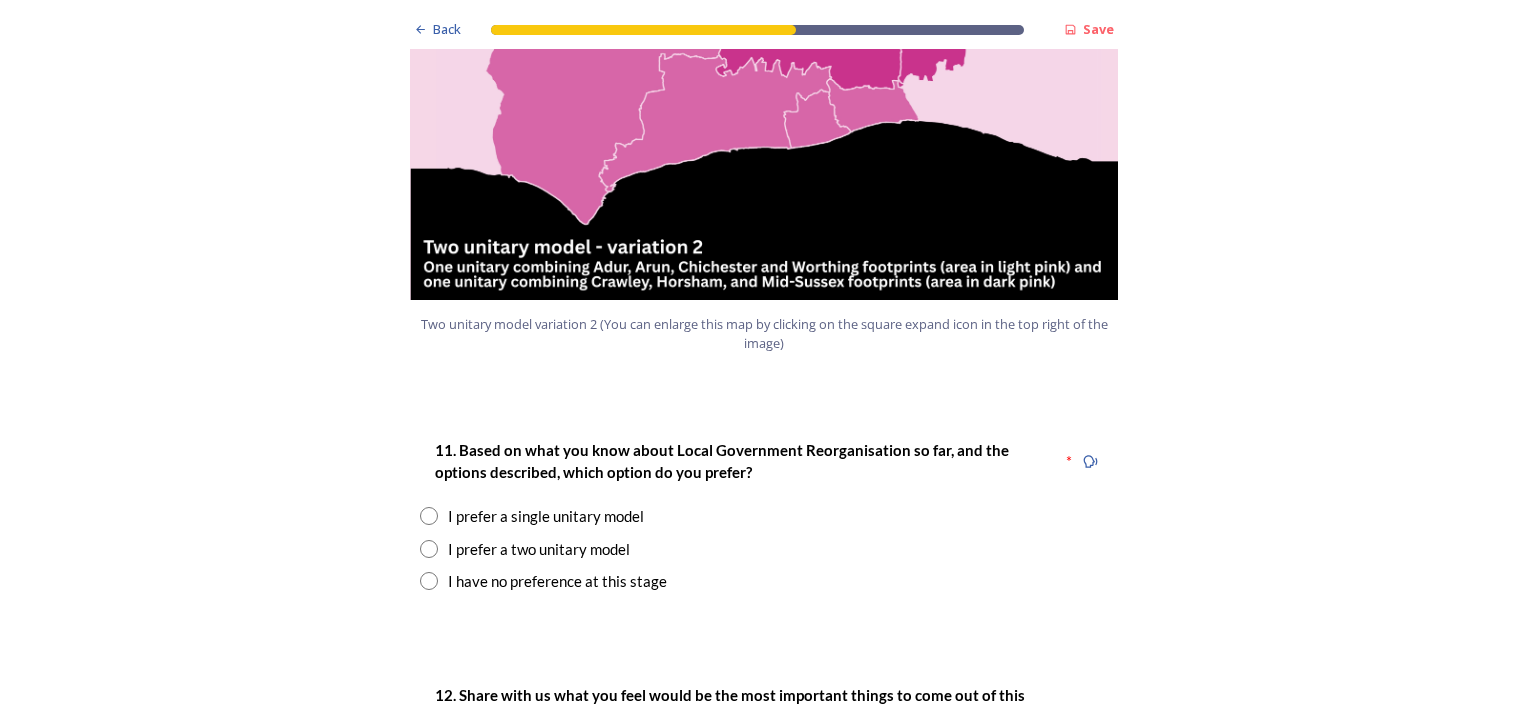 click at bounding box center [429, 549] 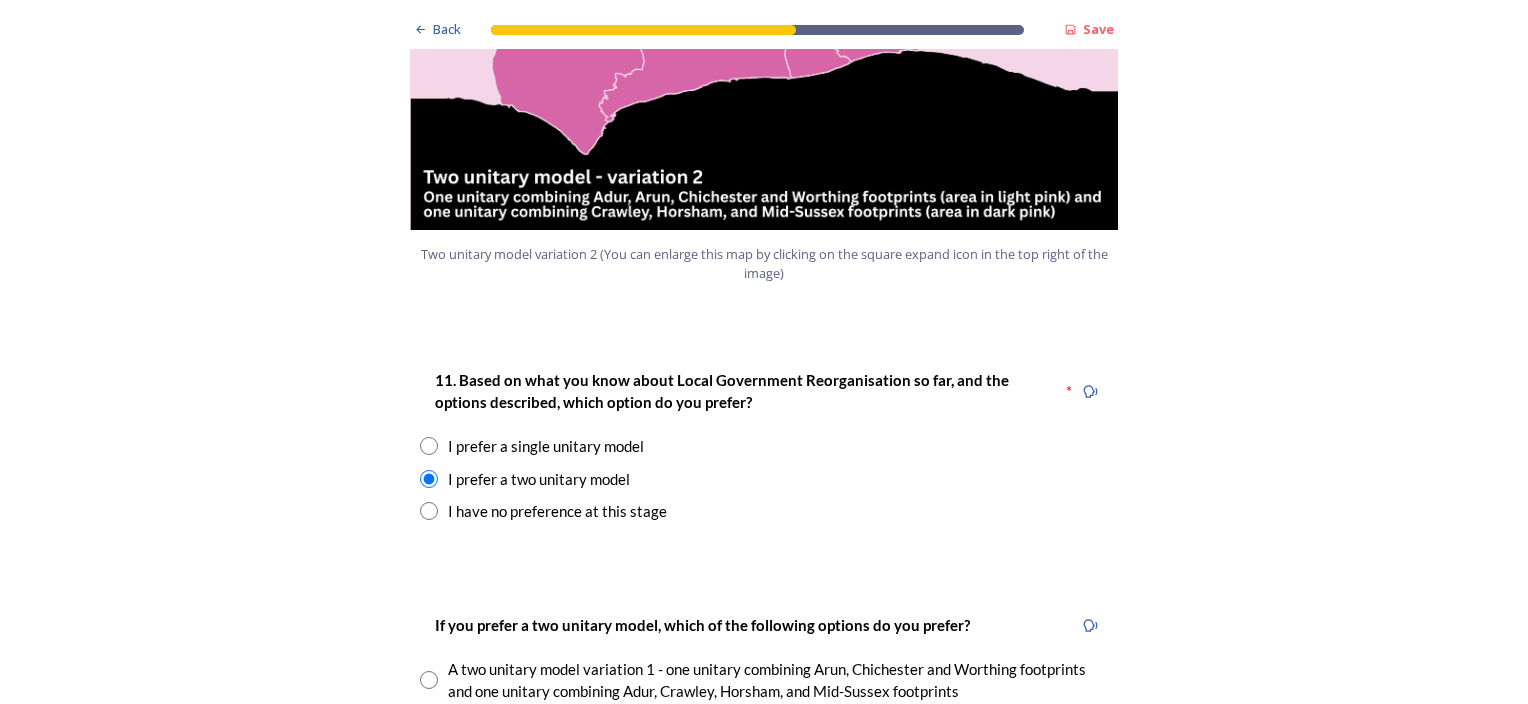 scroll, scrollTop: 2600, scrollLeft: 0, axis: vertical 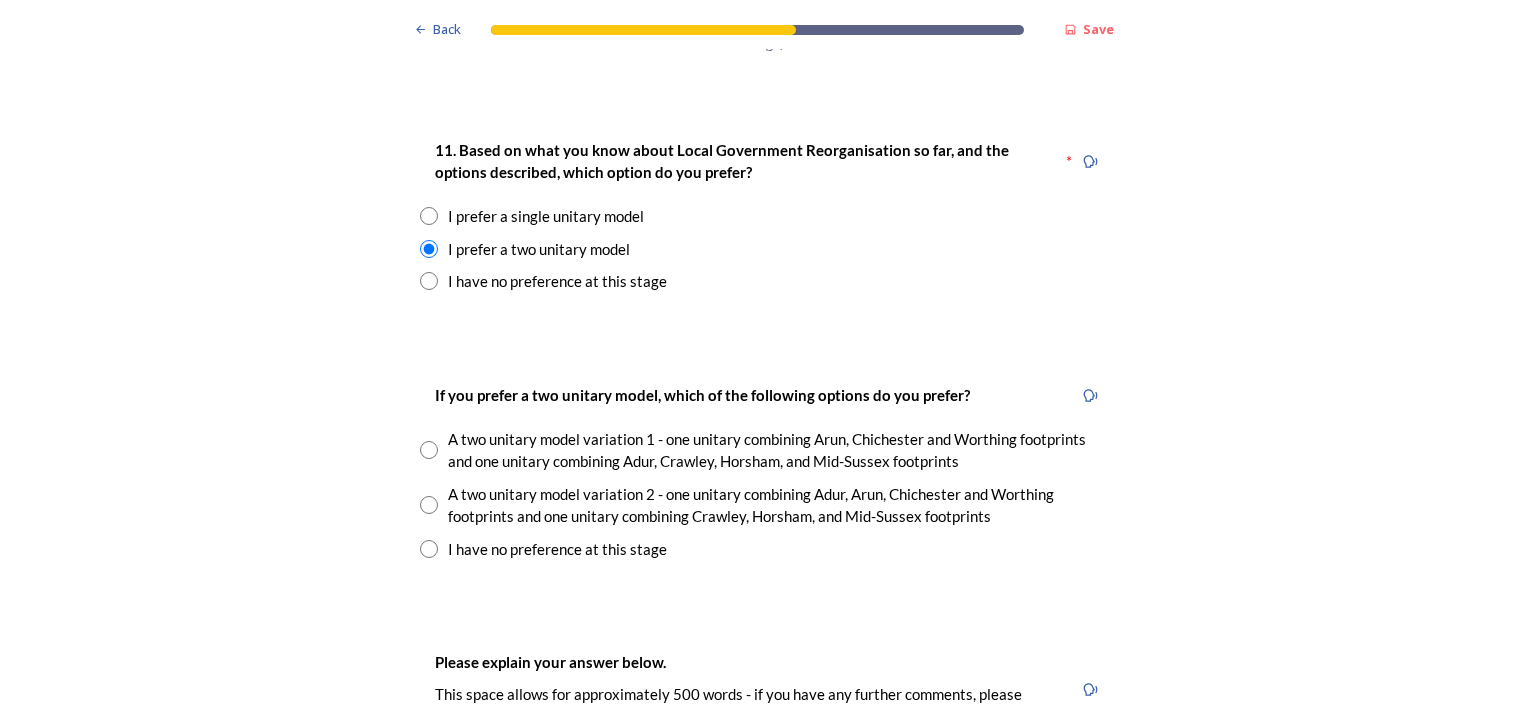 click at bounding box center (429, 505) 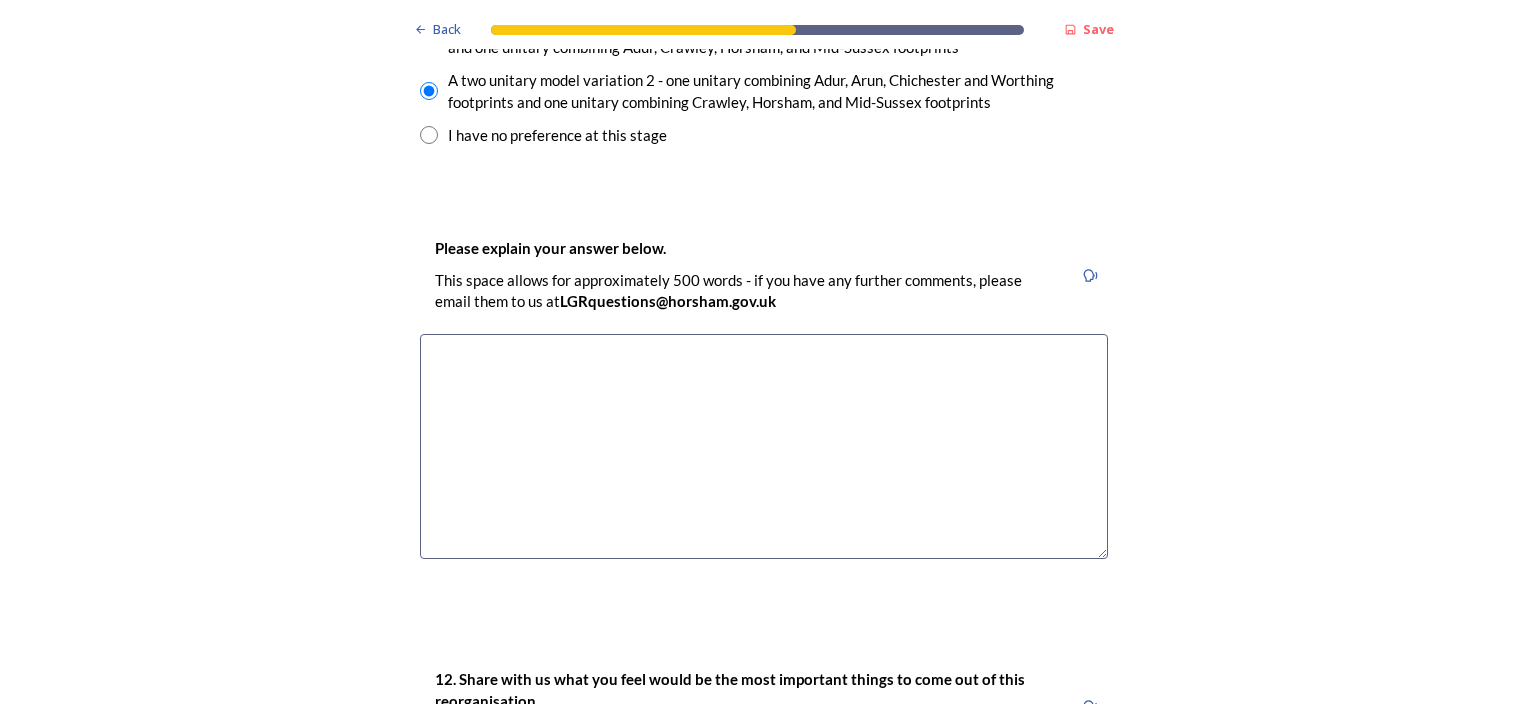 scroll, scrollTop: 3100, scrollLeft: 0, axis: vertical 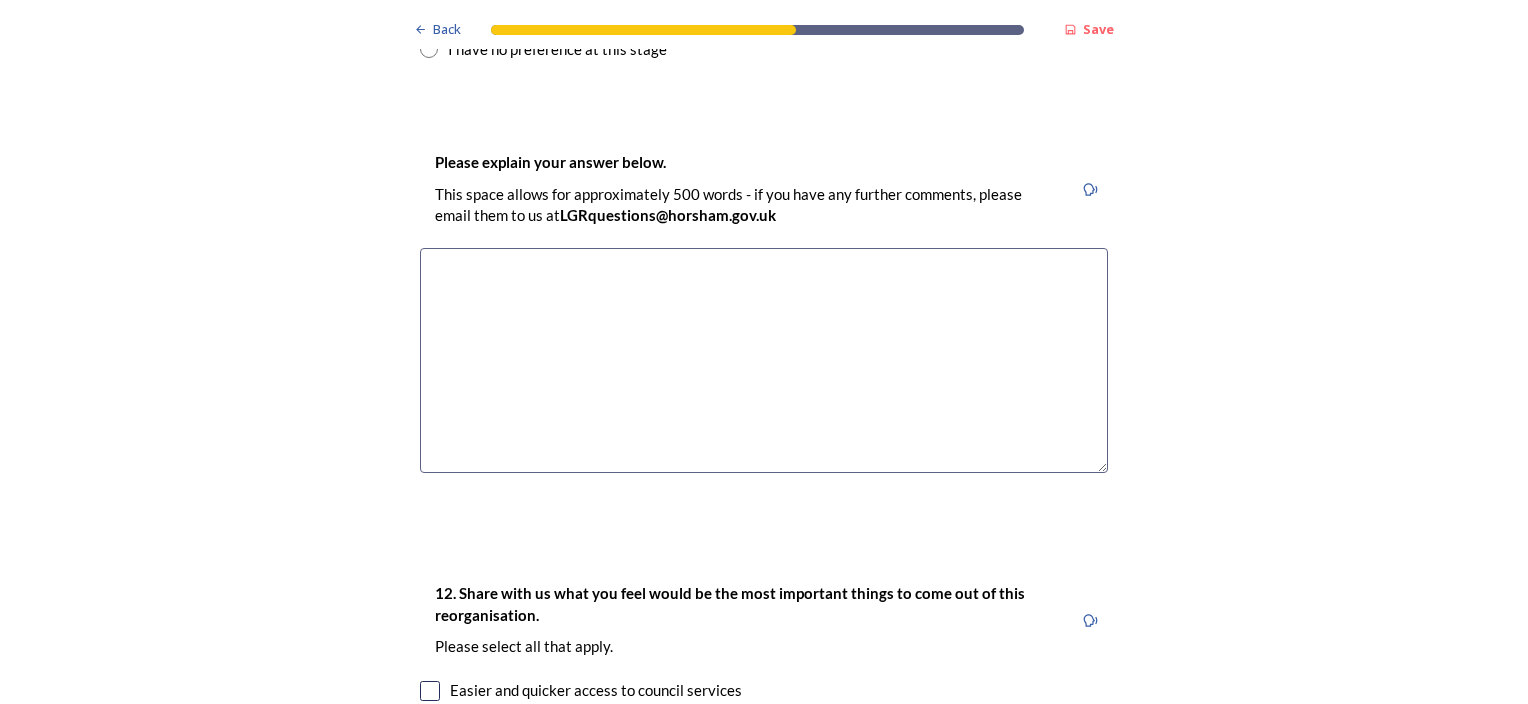 click at bounding box center [764, 360] 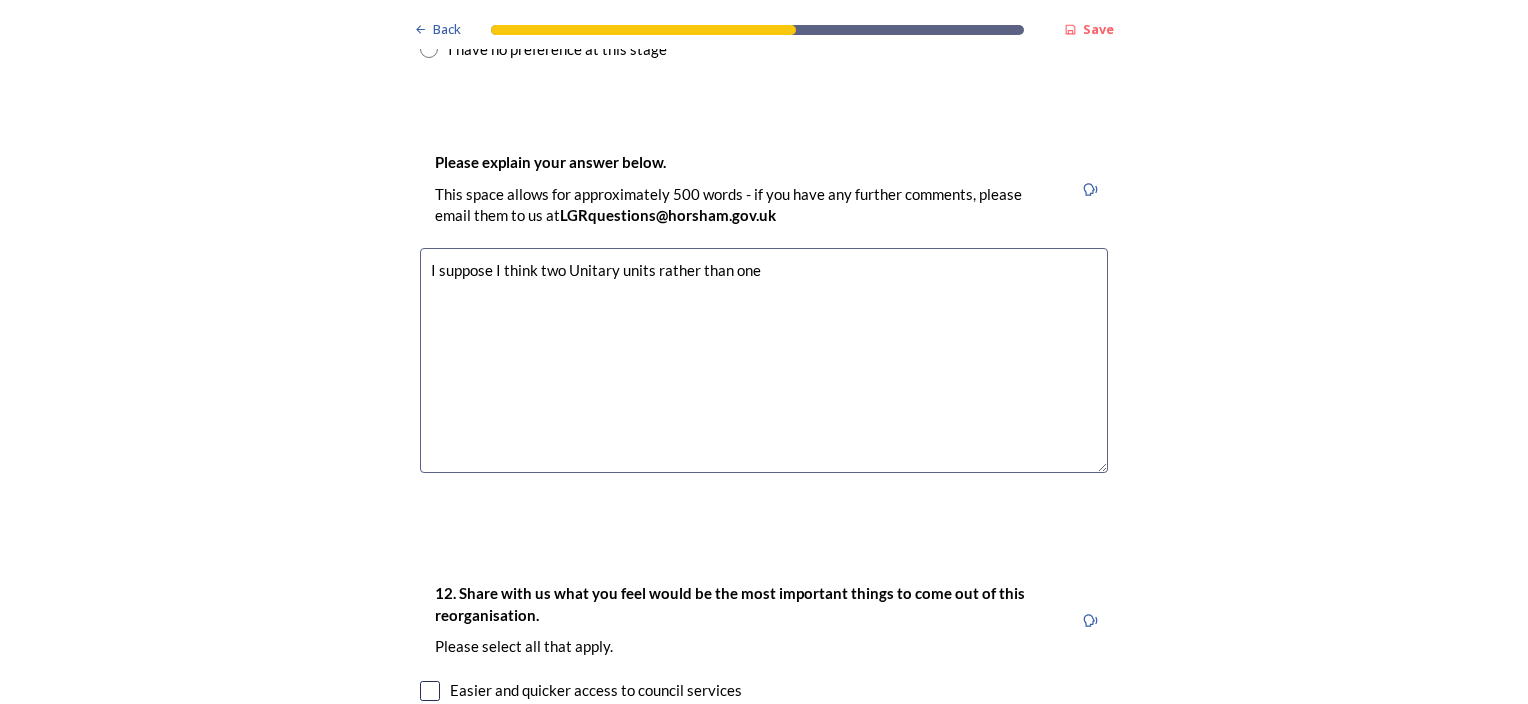 click on "I suppose I think two Unitary units rather than one" at bounding box center [764, 360] 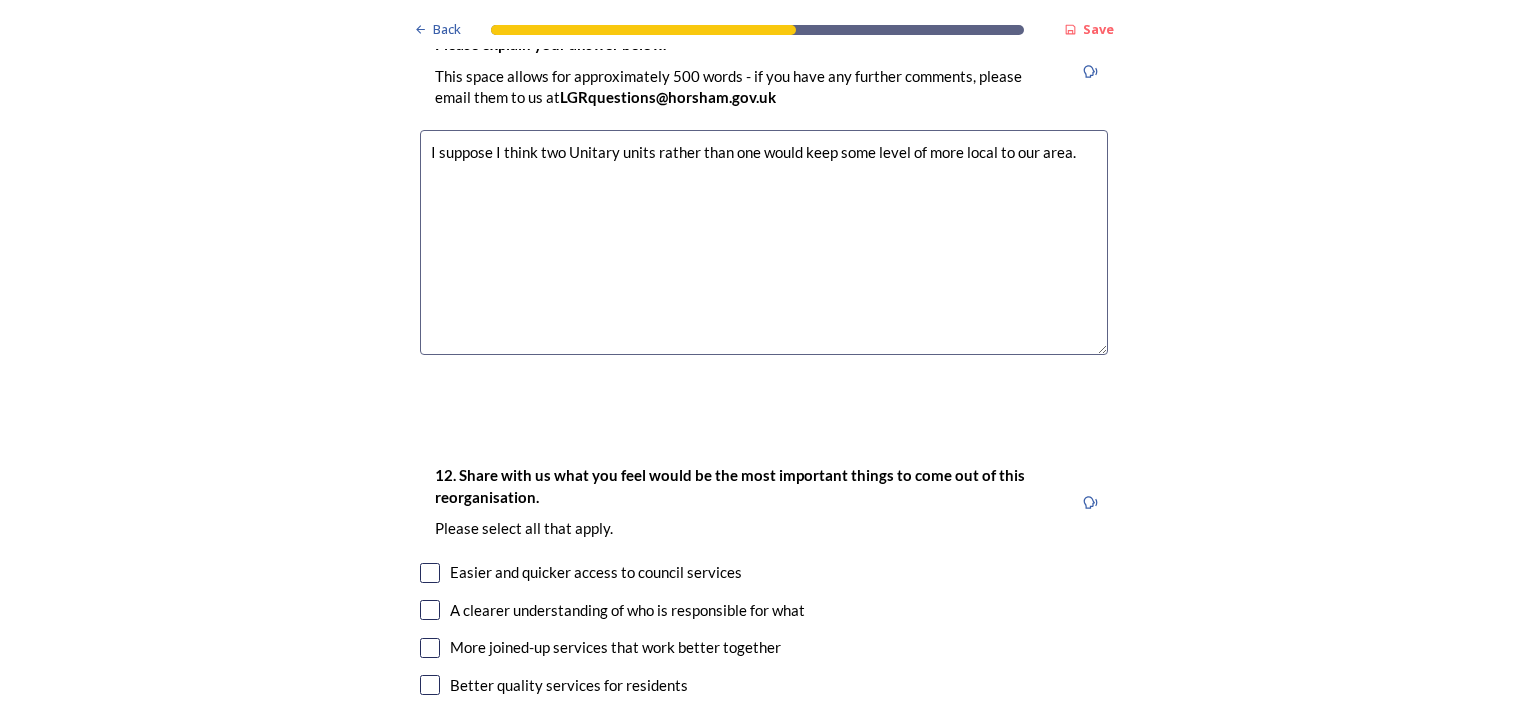 scroll, scrollTop: 3400, scrollLeft: 0, axis: vertical 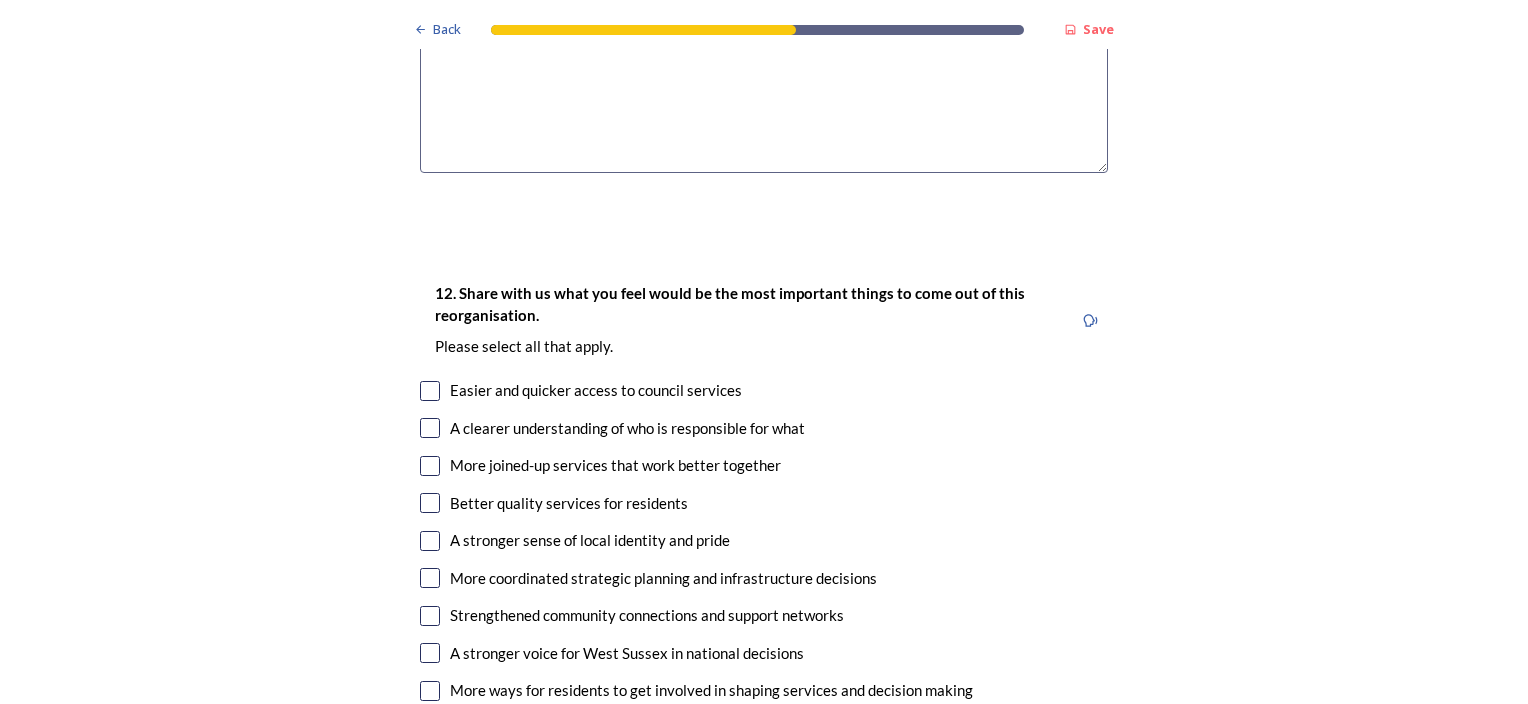 type on "I suppose I think two Unitary units rather than one would keep some level of more local to our area." 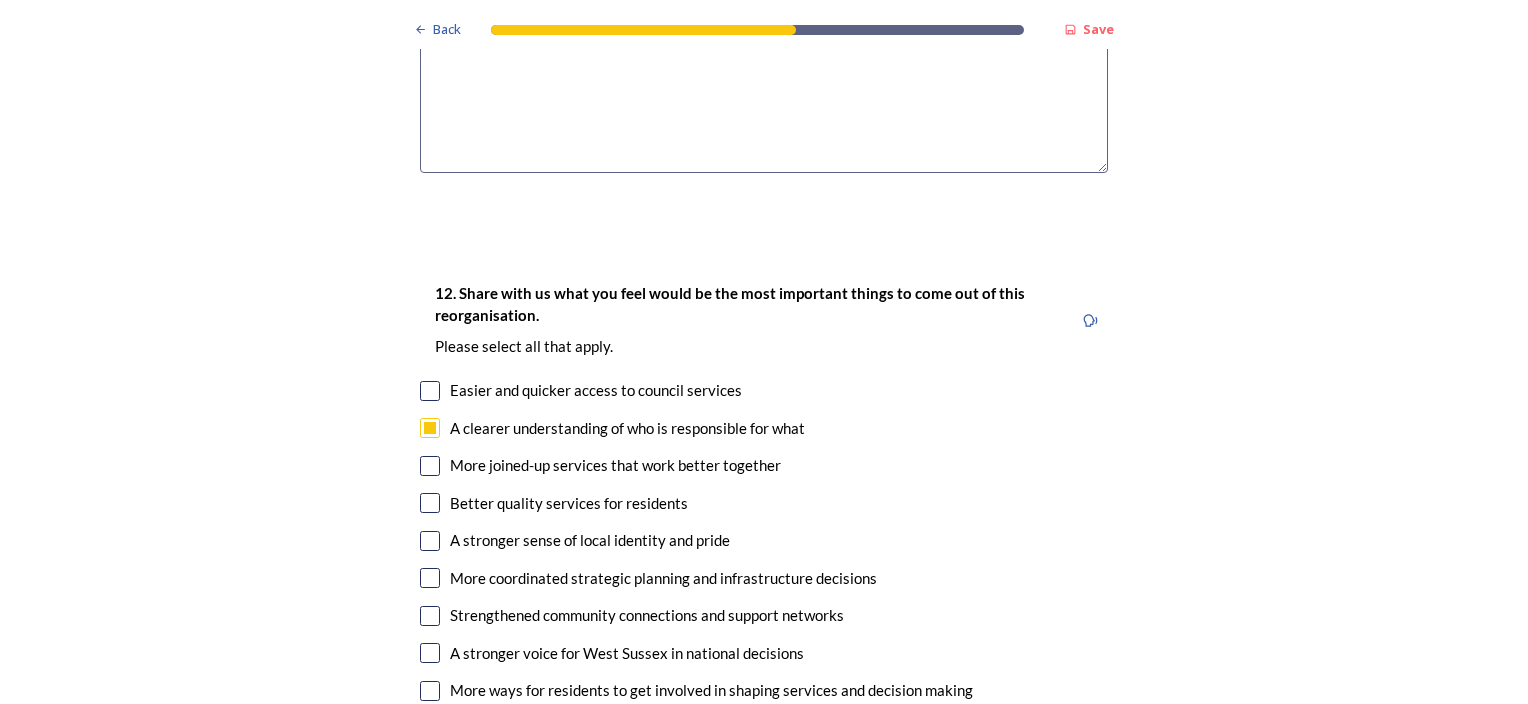 click at bounding box center [430, 466] 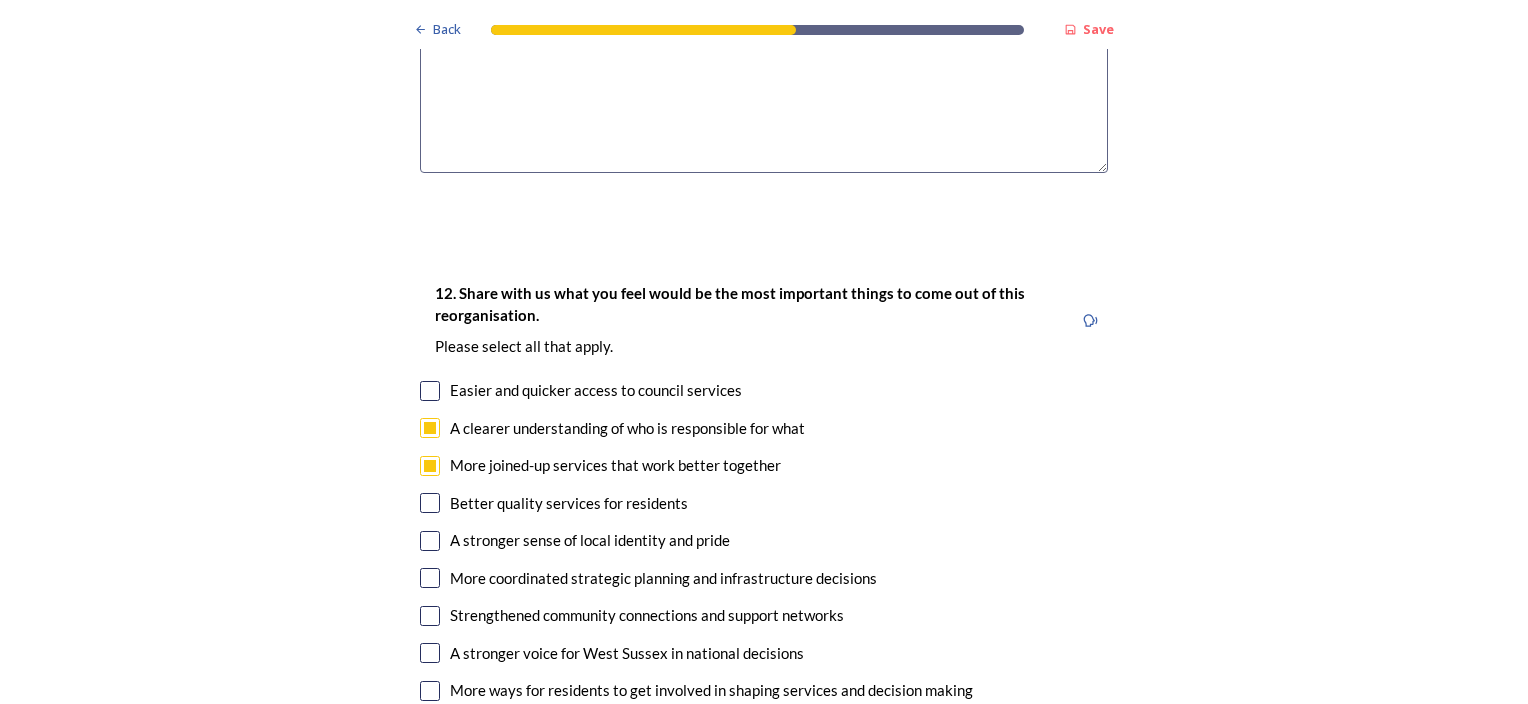 click at bounding box center [430, 503] 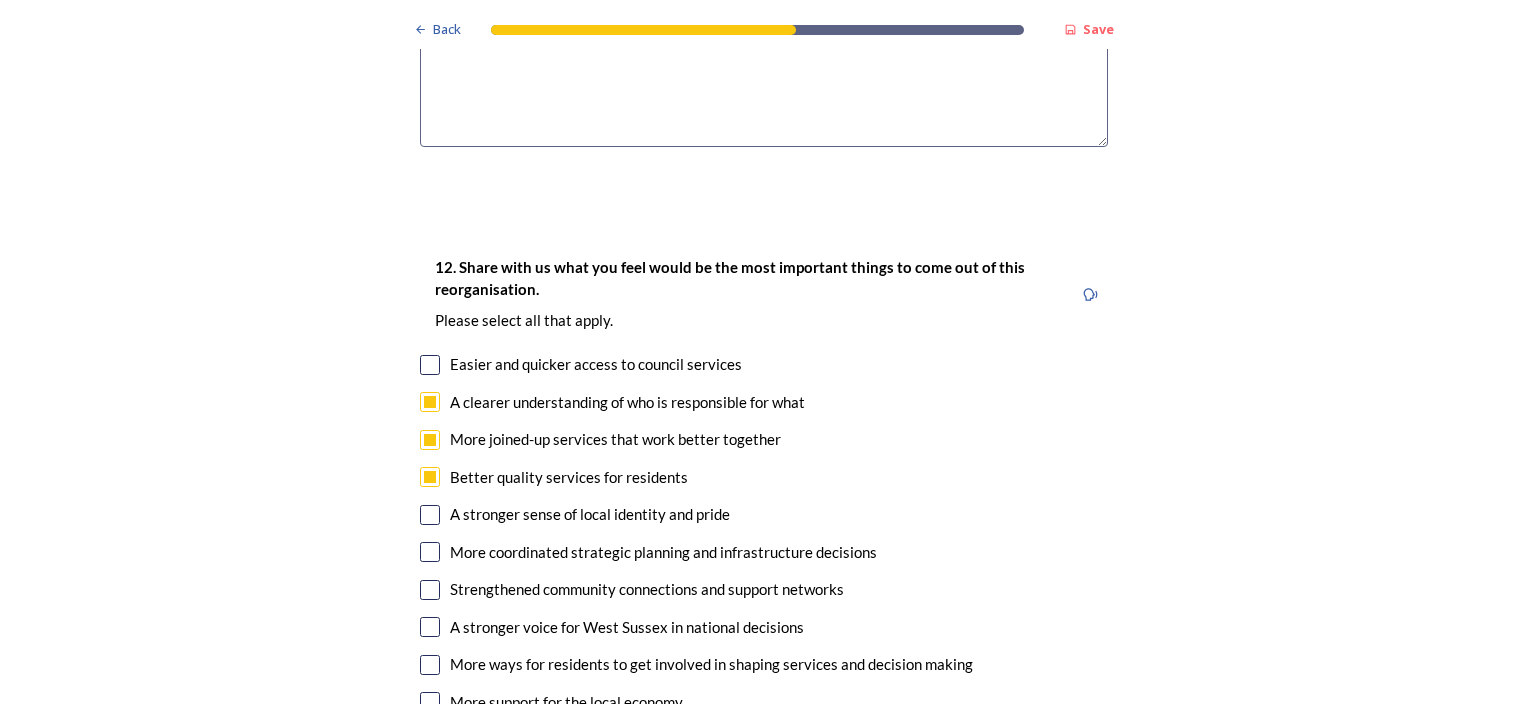 scroll, scrollTop: 3400, scrollLeft: 0, axis: vertical 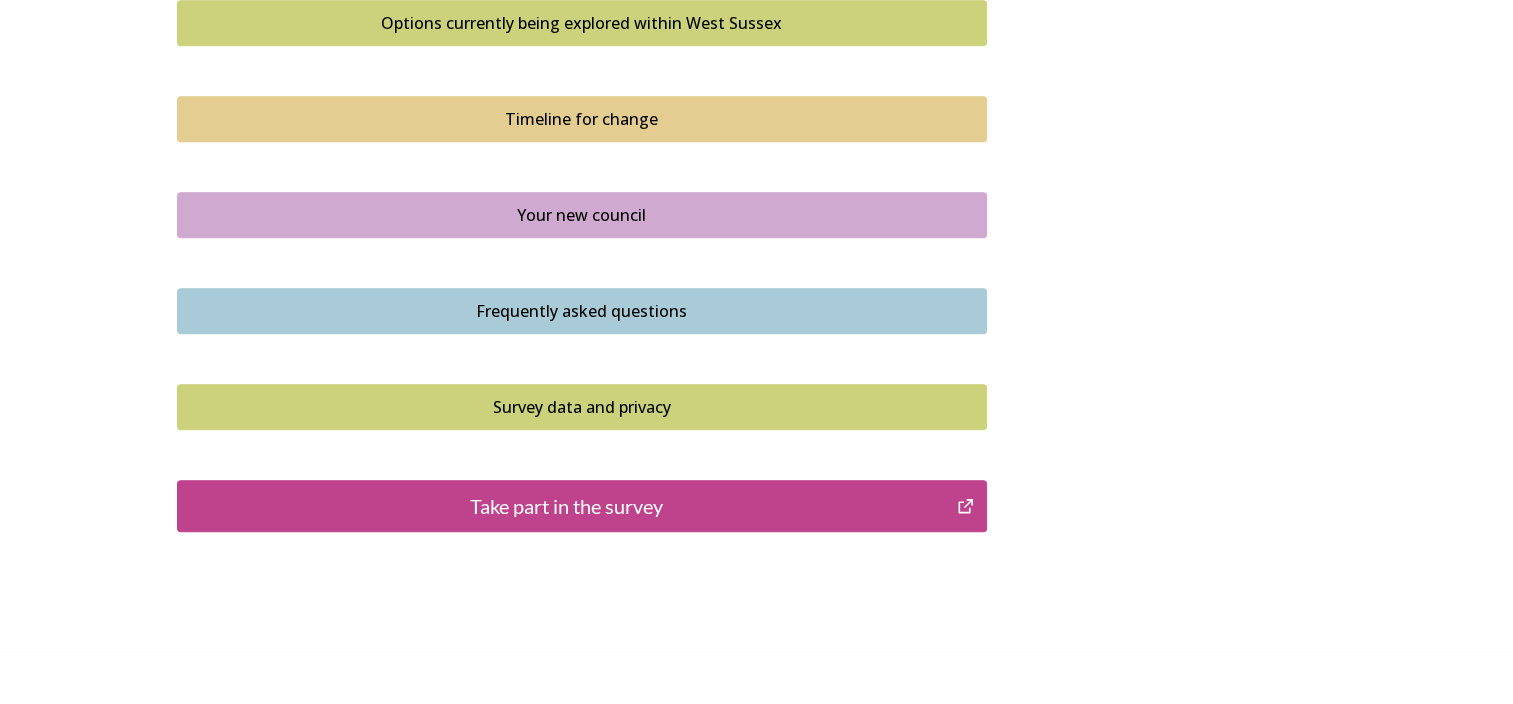 click on "Home Shaping West Sussex survey Shaping West Sussex ﻿﻿﻿The future of local government in West Sussex Your councils are changing Major changes are planned to councils across West Sussex as part of the biggest shake-up of local government in more than 50 years. The Government has asked councils to explore how local government reorganisation could work in the area, with the aim of replacing the current county, district and borough councils with a new unitary council or councils responsible for all local services. Residents, businesses and community groups across the county are invited to share their views about where they live or work, the council services they use, as well as their thoughts about how their council could be structured in the future.  Scroll down and click the links to find out more about what is changing and why and how you can  have your say . Our survey will be open until 11.59pm on  Wednesday   13 August 2025 .   Background to Local Government Reorganisation   Progress so far" at bounding box center (756, -324) 